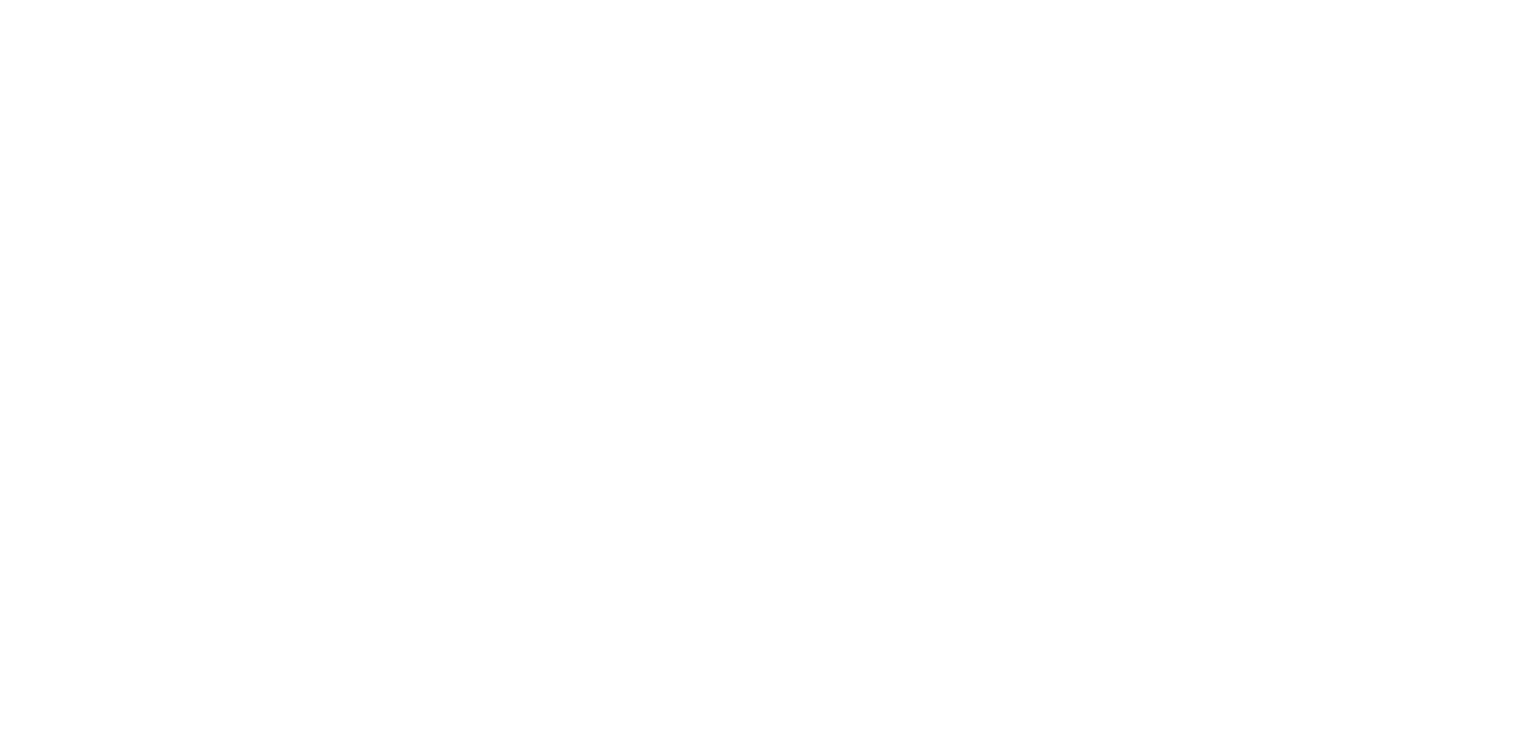 scroll, scrollTop: 0, scrollLeft: 0, axis: both 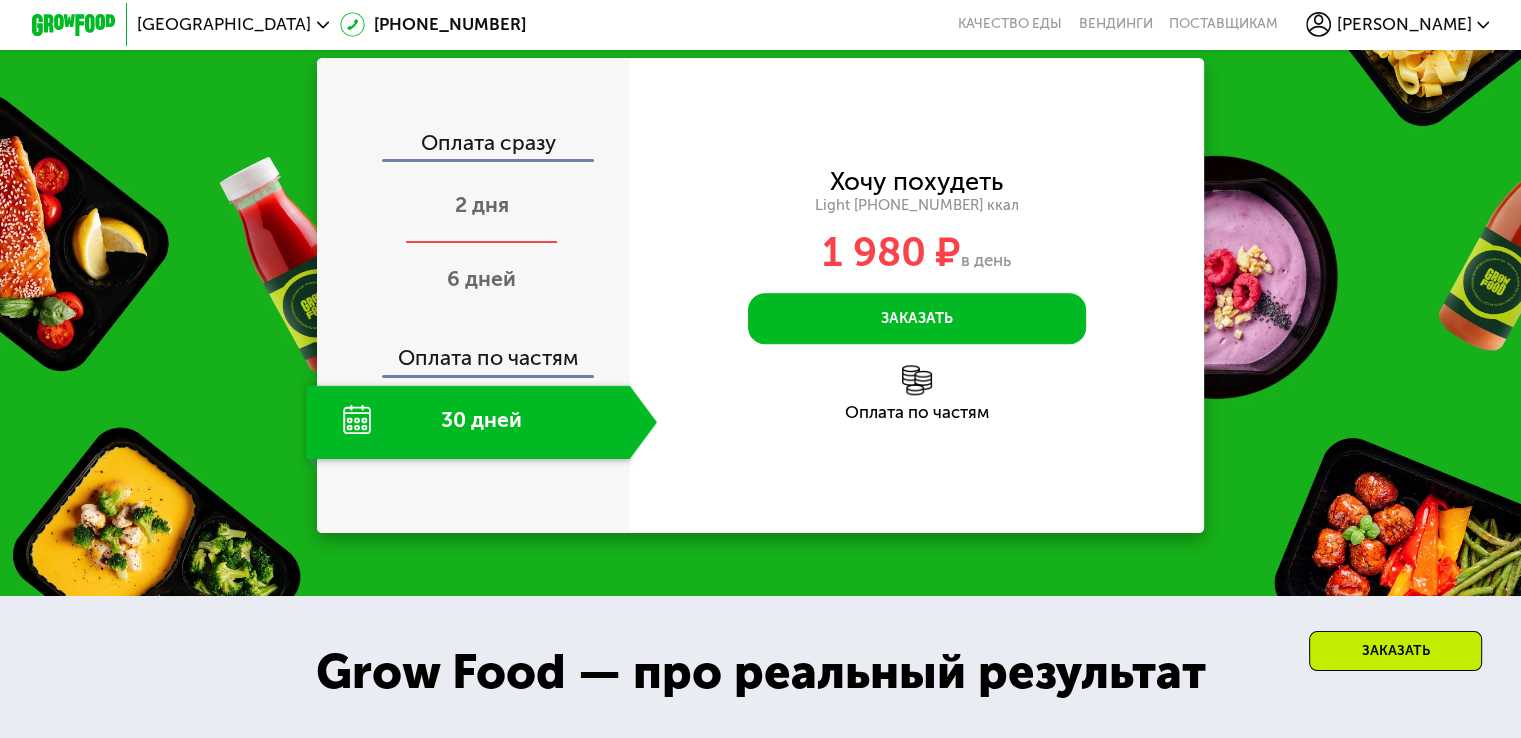 click on "2 дня" at bounding box center [481, 207] 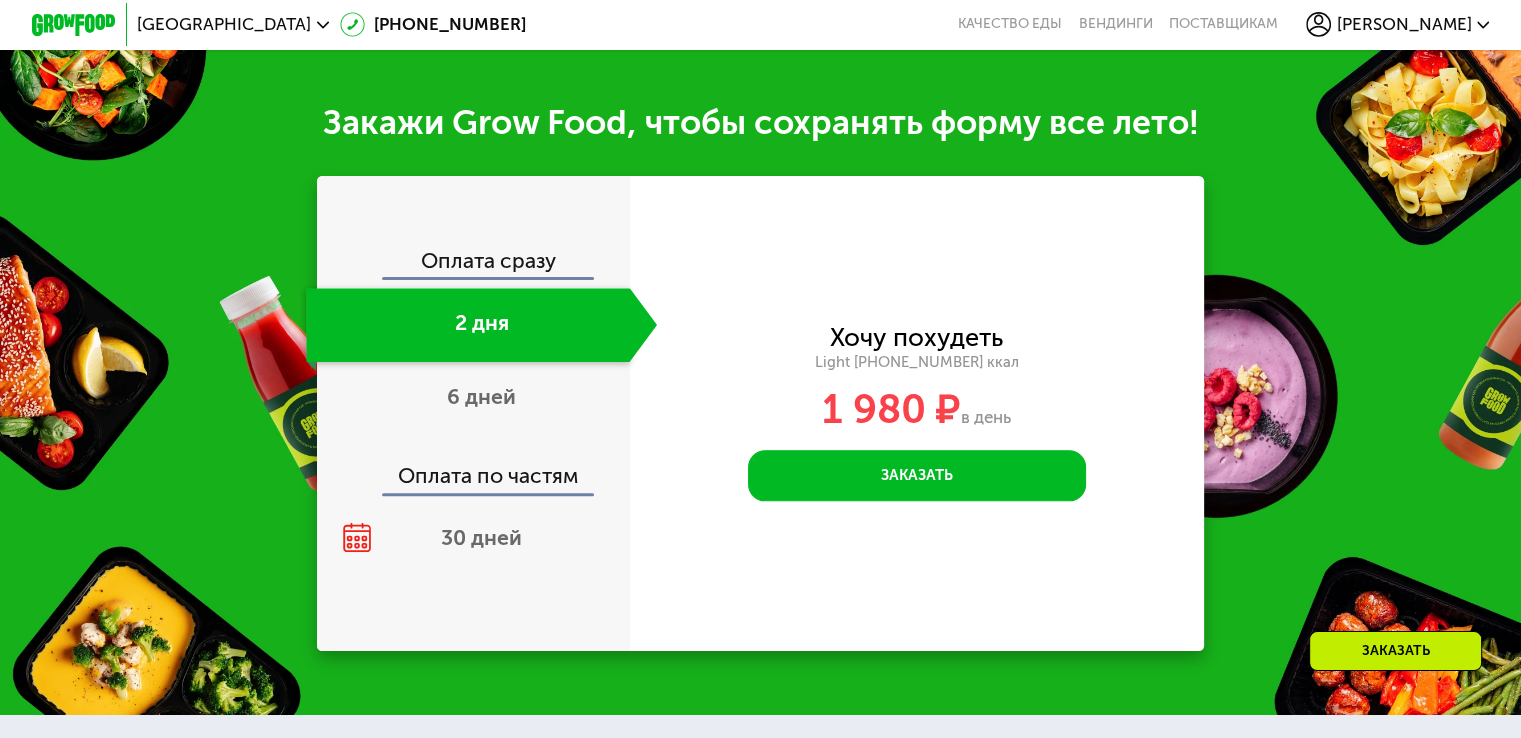 scroll, scrollTop: 2100, scrollLeft: 0, axis: vertical 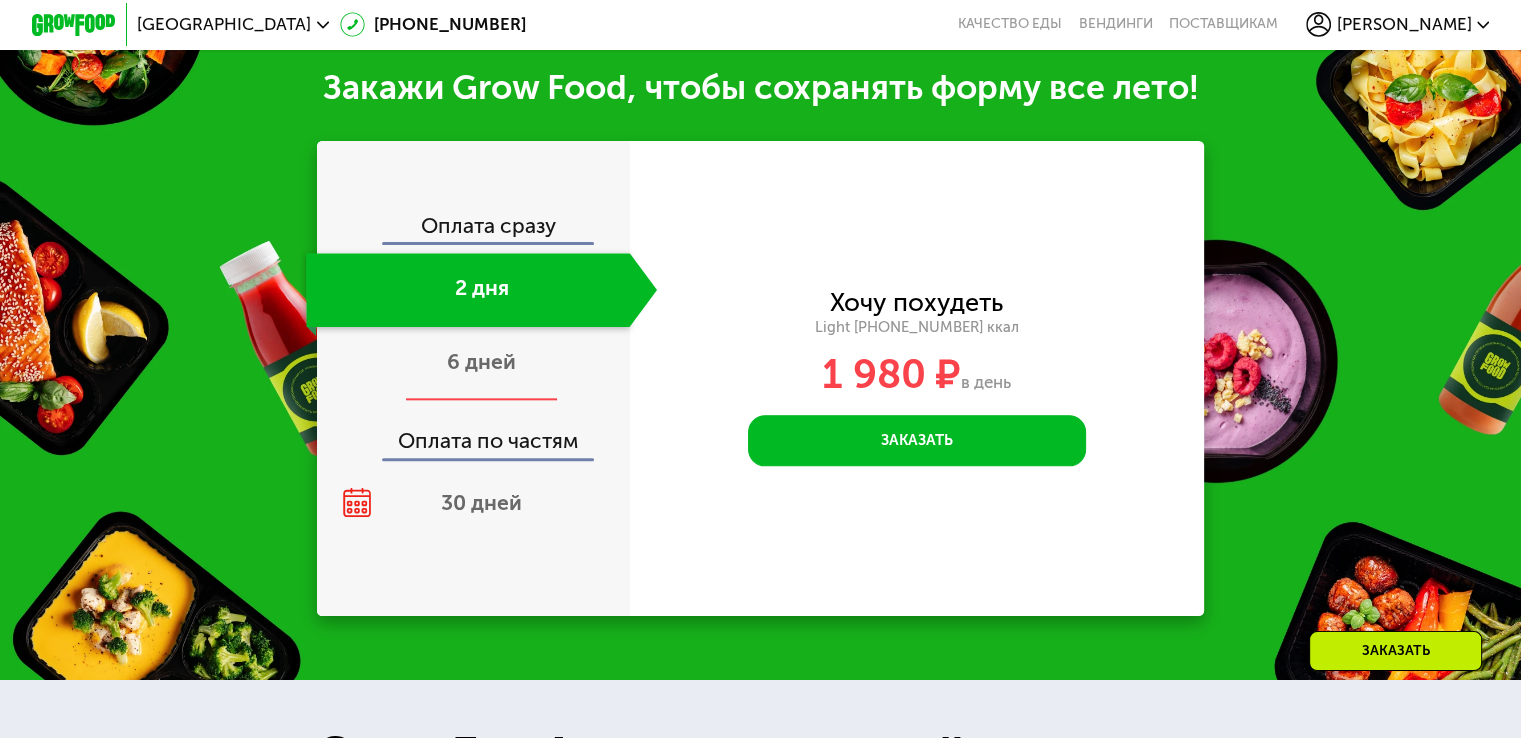 click on "6 дней" at bounding box center [481, 361] 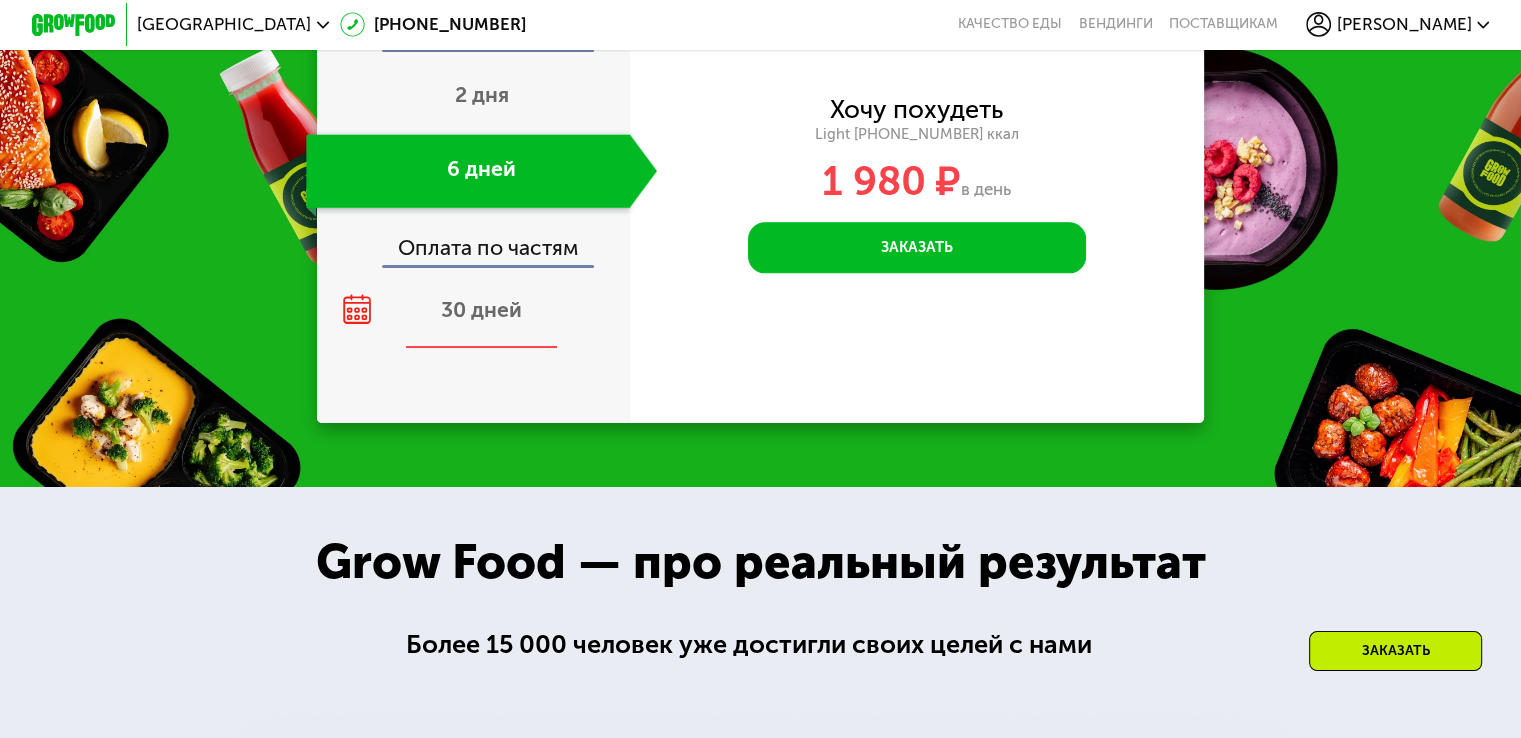 scroll, scrollTop: 2200, scrollLeft: 0, axis: vertical 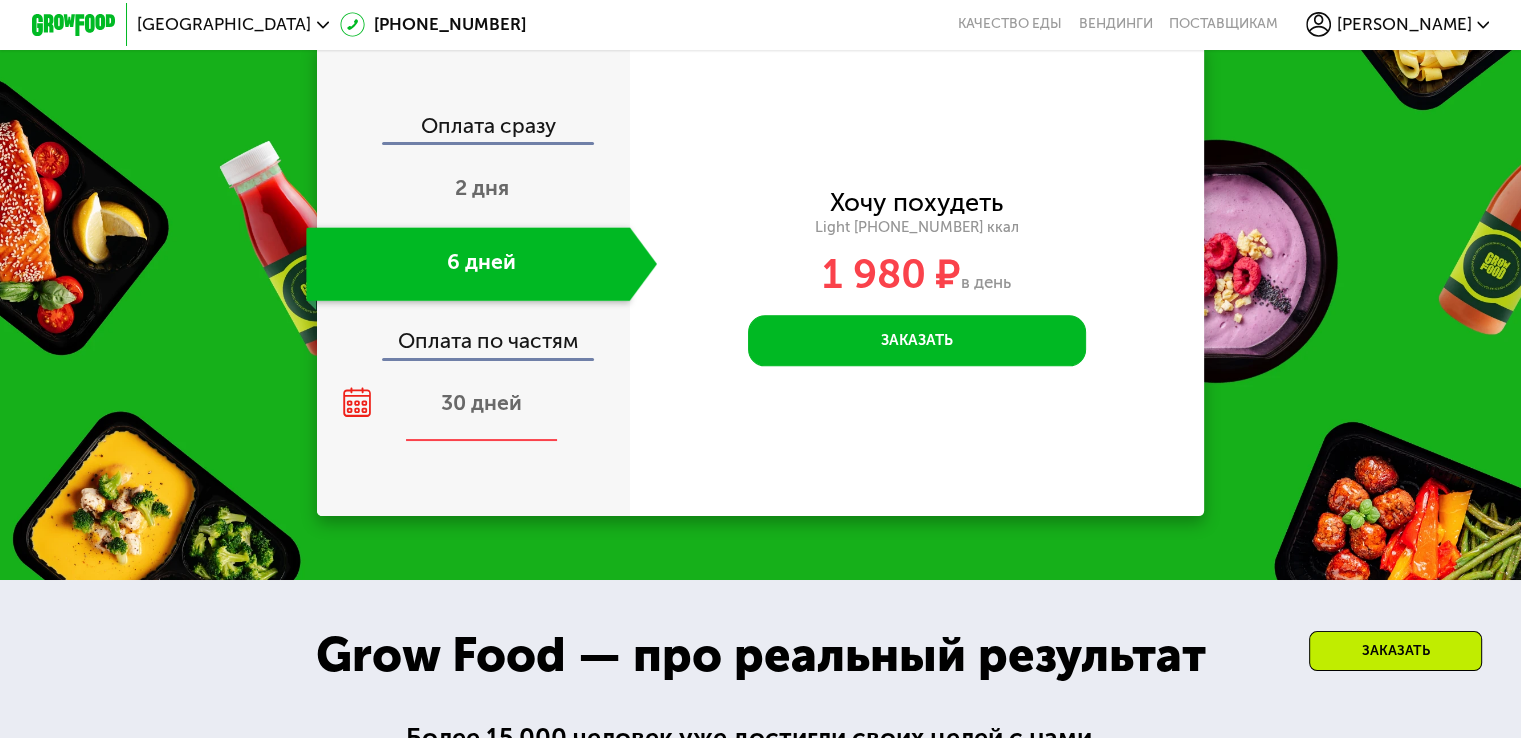 click on "30 дней" at bounding box center [481, 402] 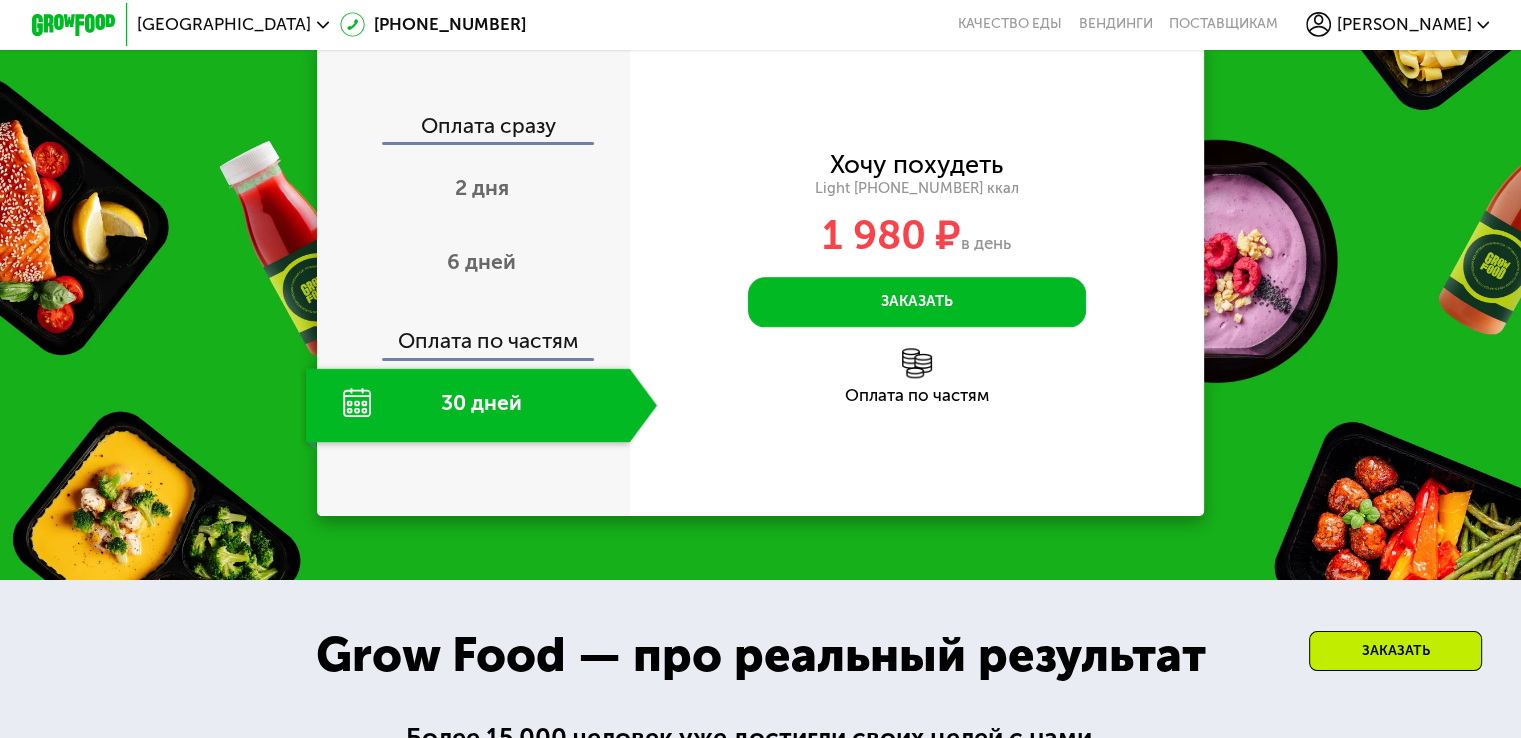 click on "Оплата по частям" 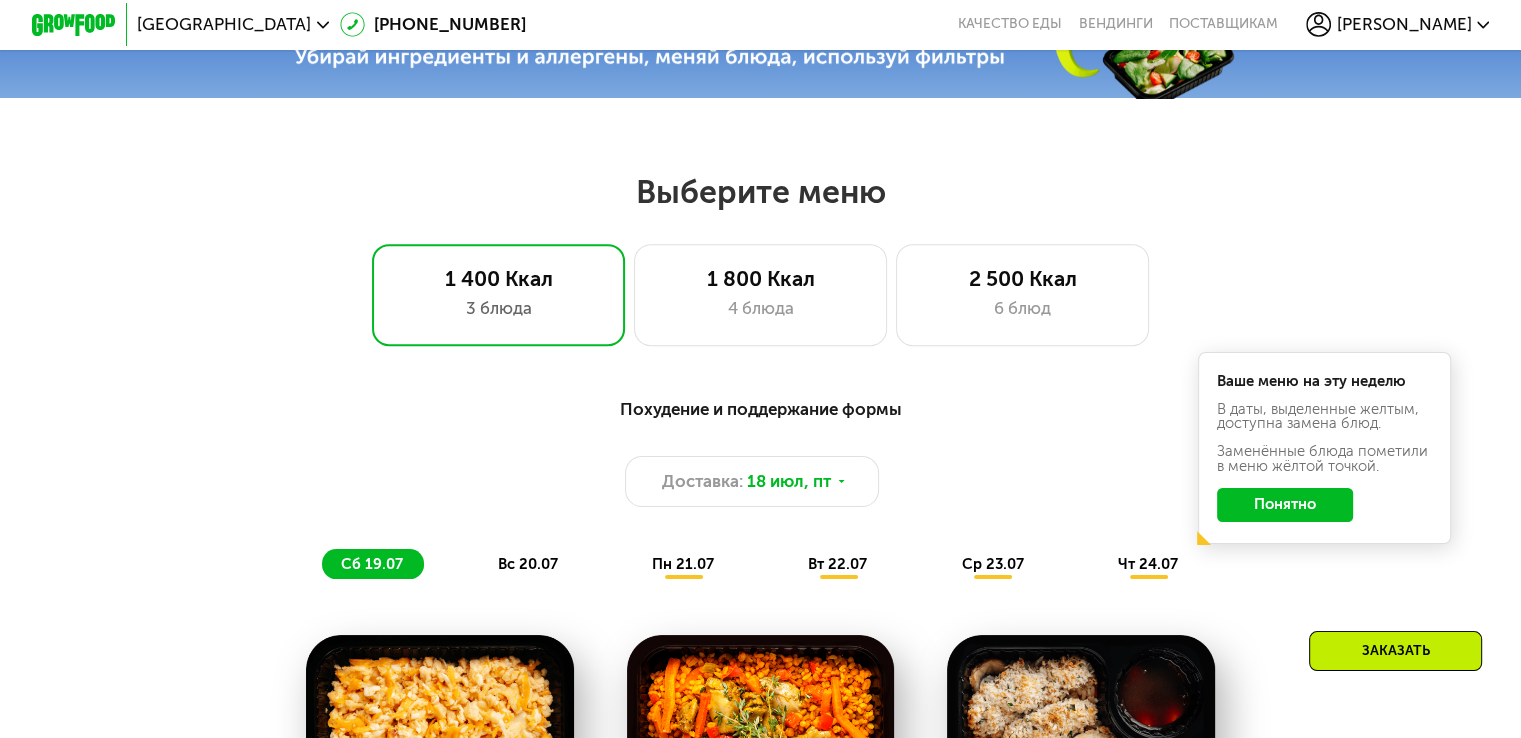 scroll, scrollTop: 600, scrollLeft: 0, axis: vertical 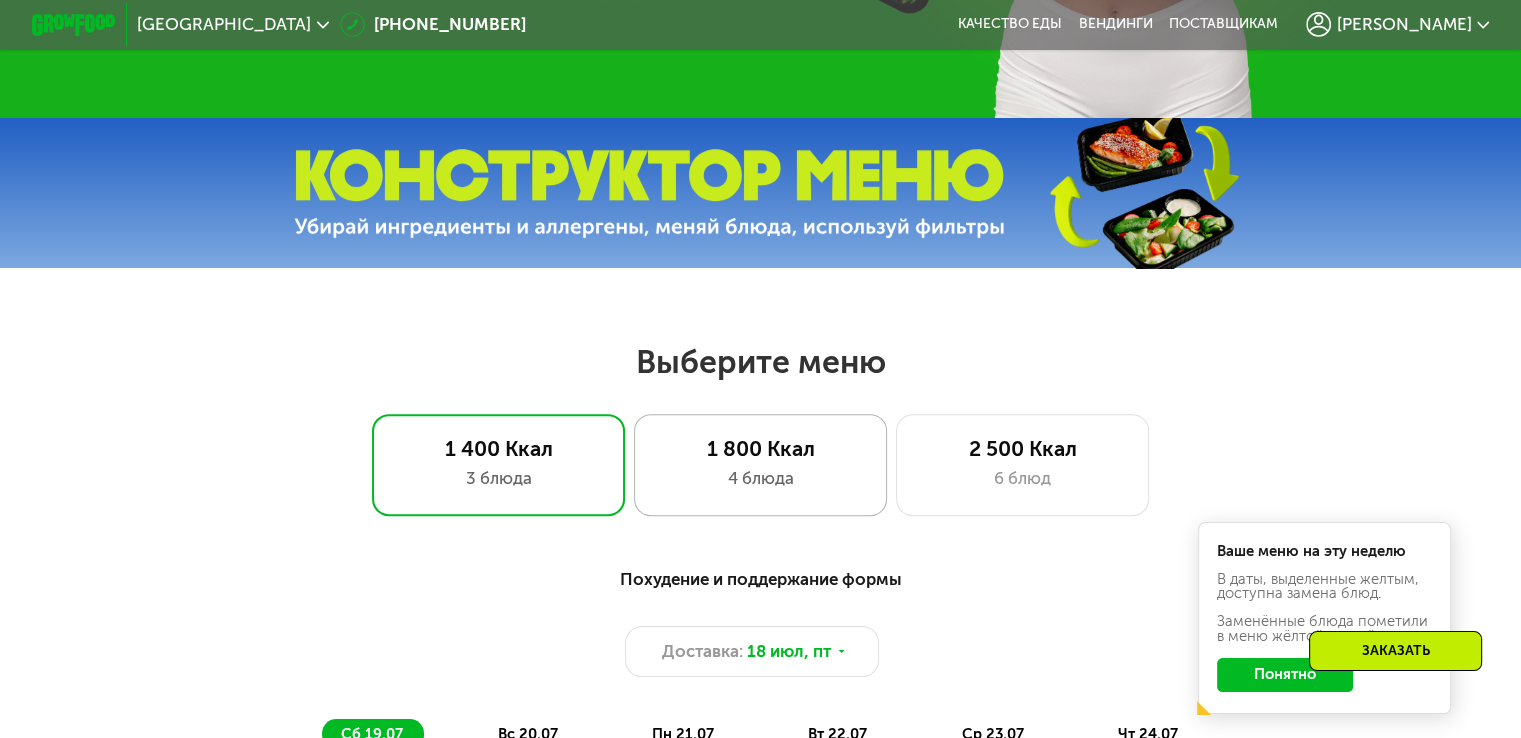 click on "1 800 Ккал" at bounding box center (760, 448) 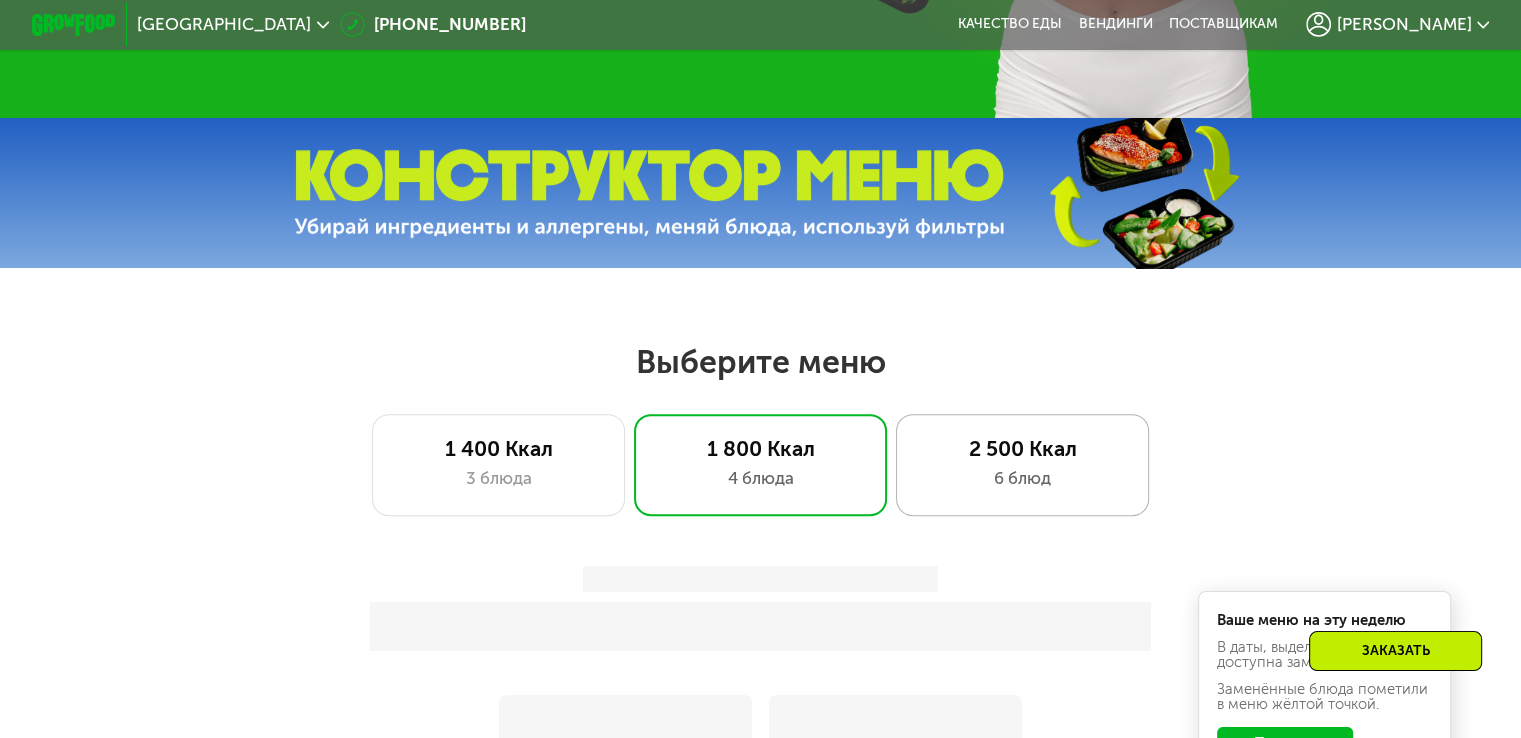 click on "2 500 Ккал" at bounding box center (1022, 448) 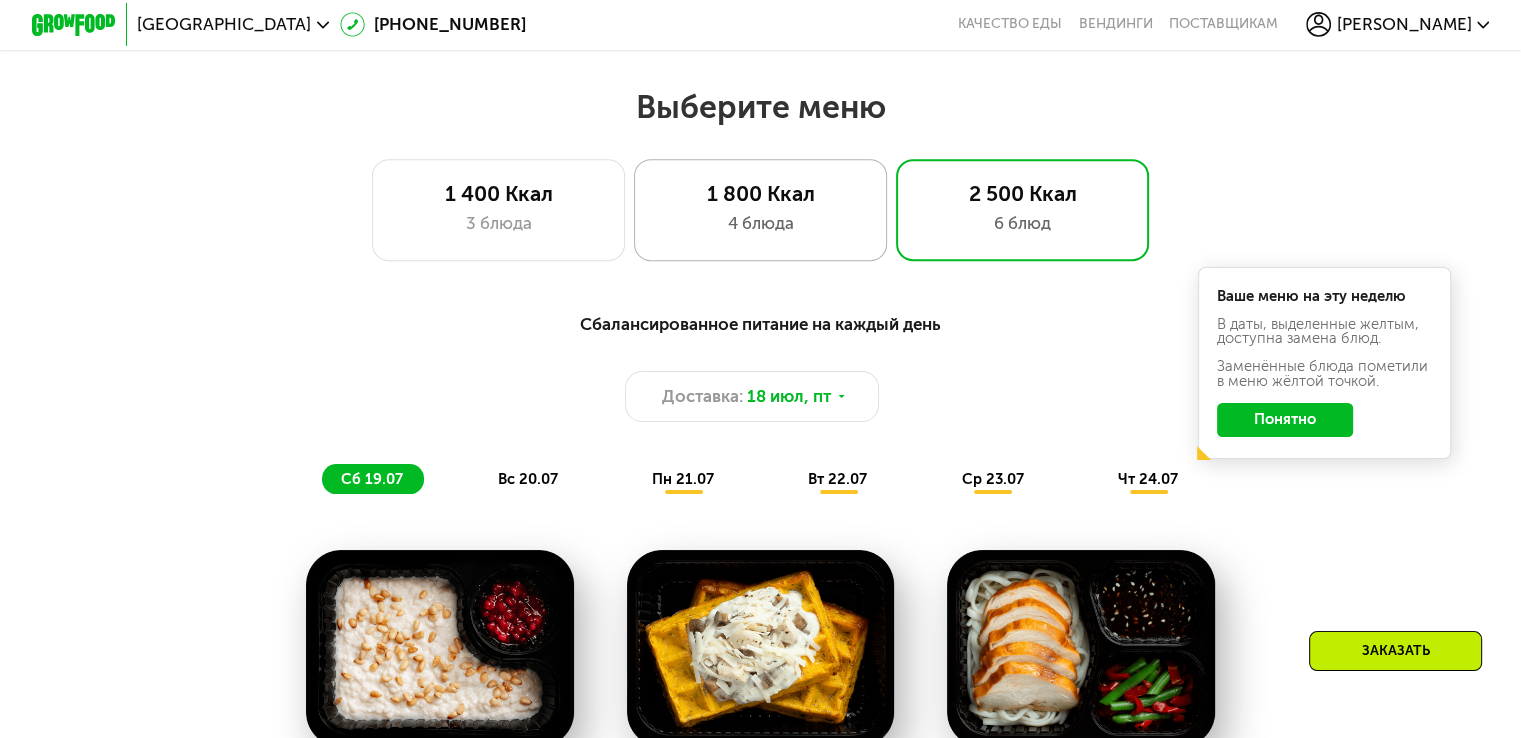 scroll, scrollTop: 700, scrollLeft: 0, axis: vertical 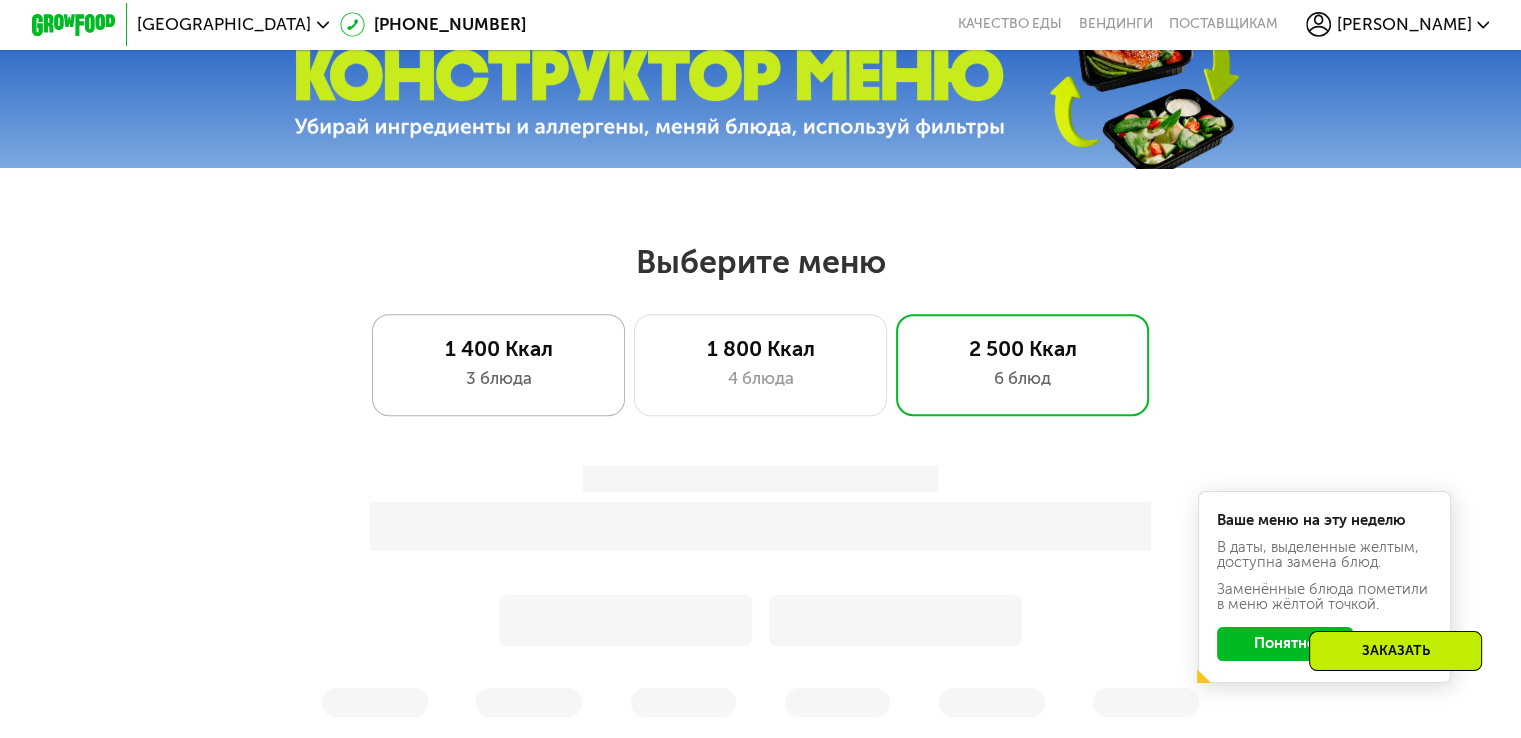 click on "1 400 Ккал" at bounding box center (498, 348) 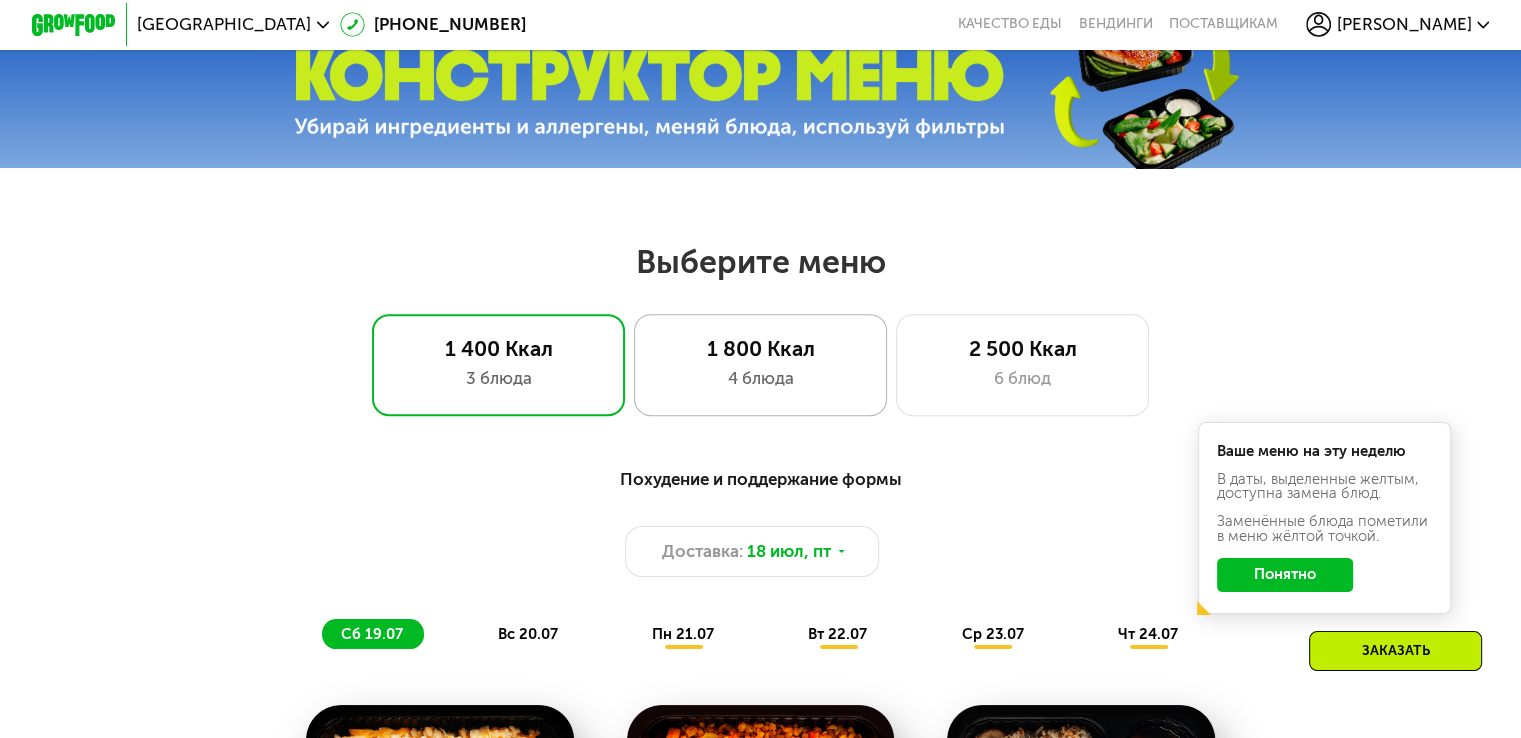 click on "1 800 Ккал" at bounding box center (760, 348) 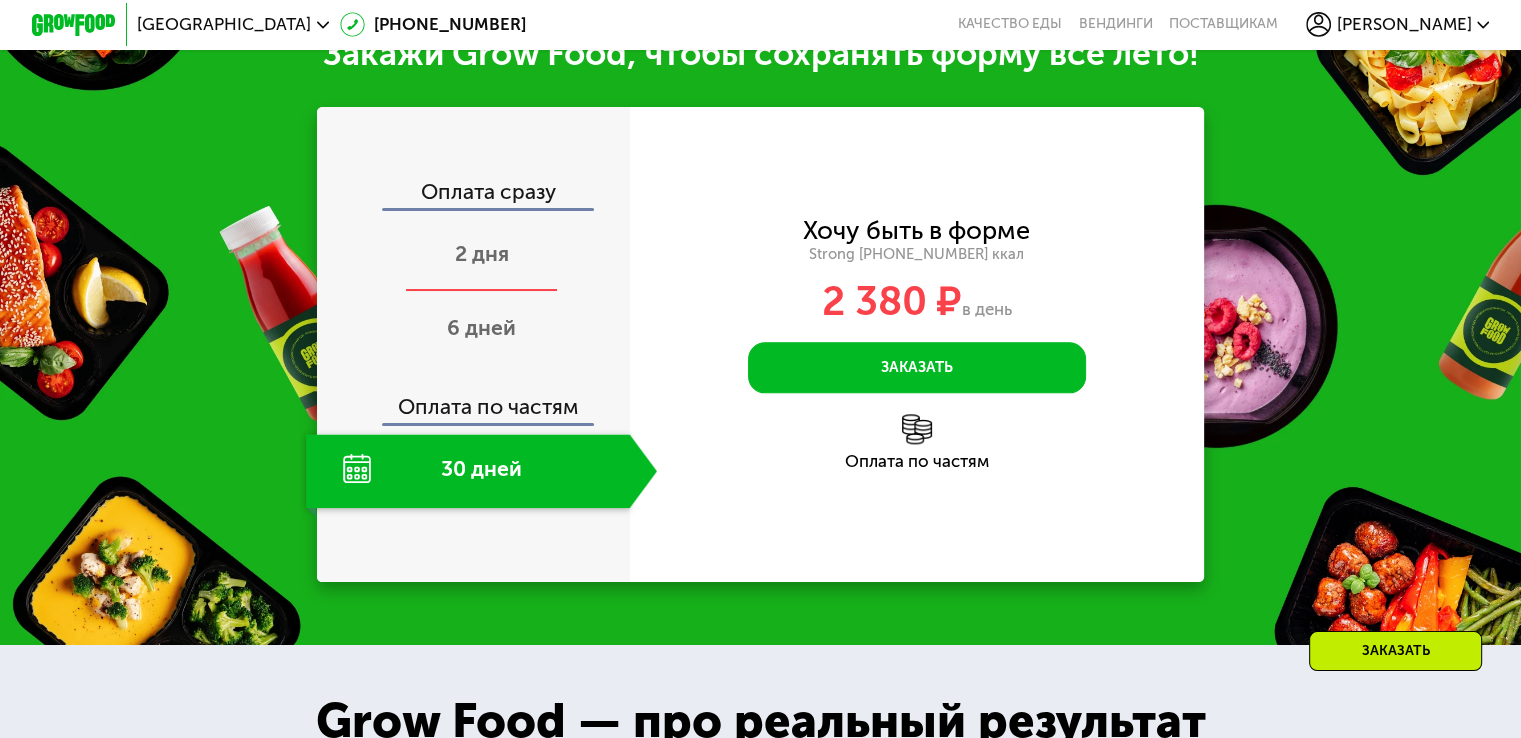 click on "2 дня" at bounding box center [481, 256] 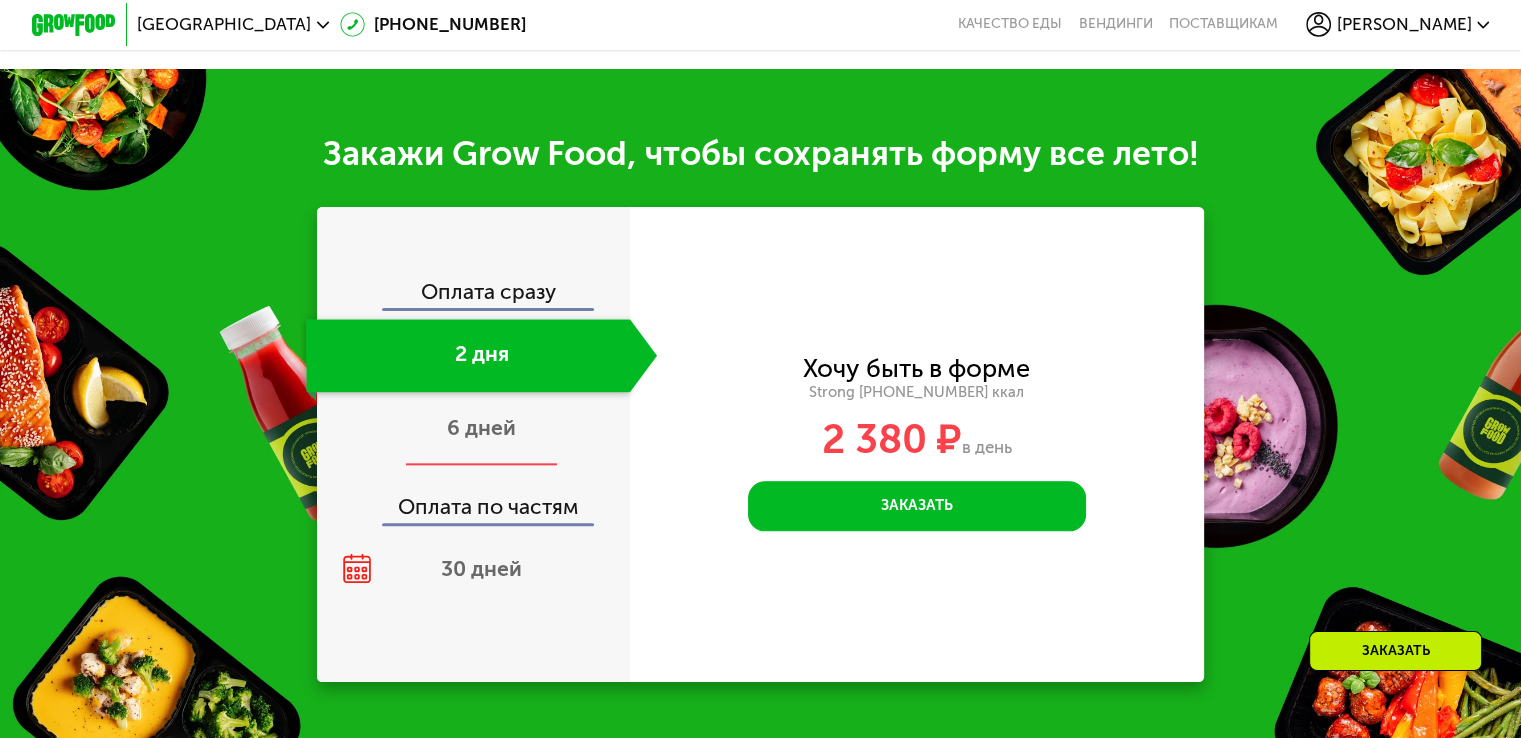 click on "6 дней" at bounding box center (481, 429) 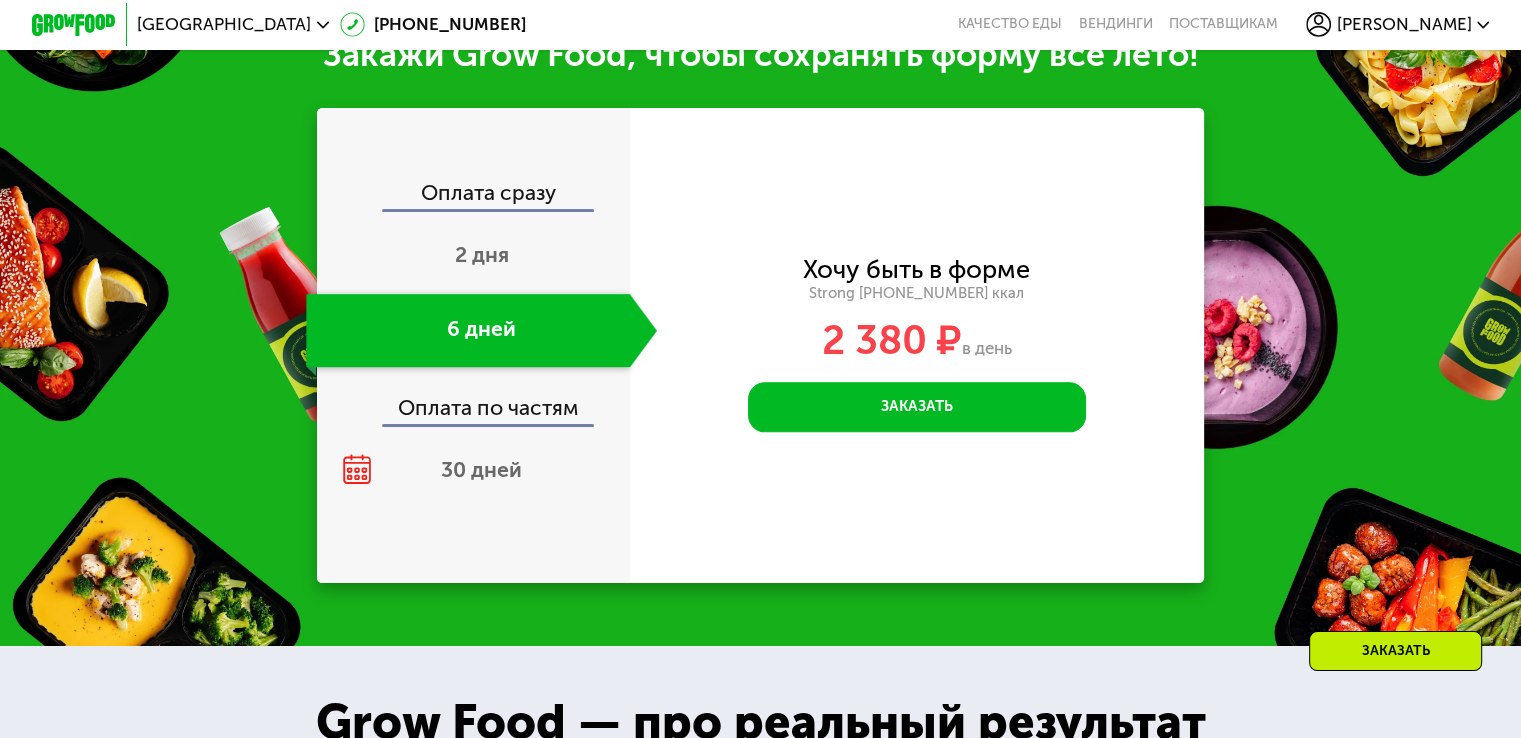 scroll, scrollTop: 2151, scrollLeft: 0, axis: vertical 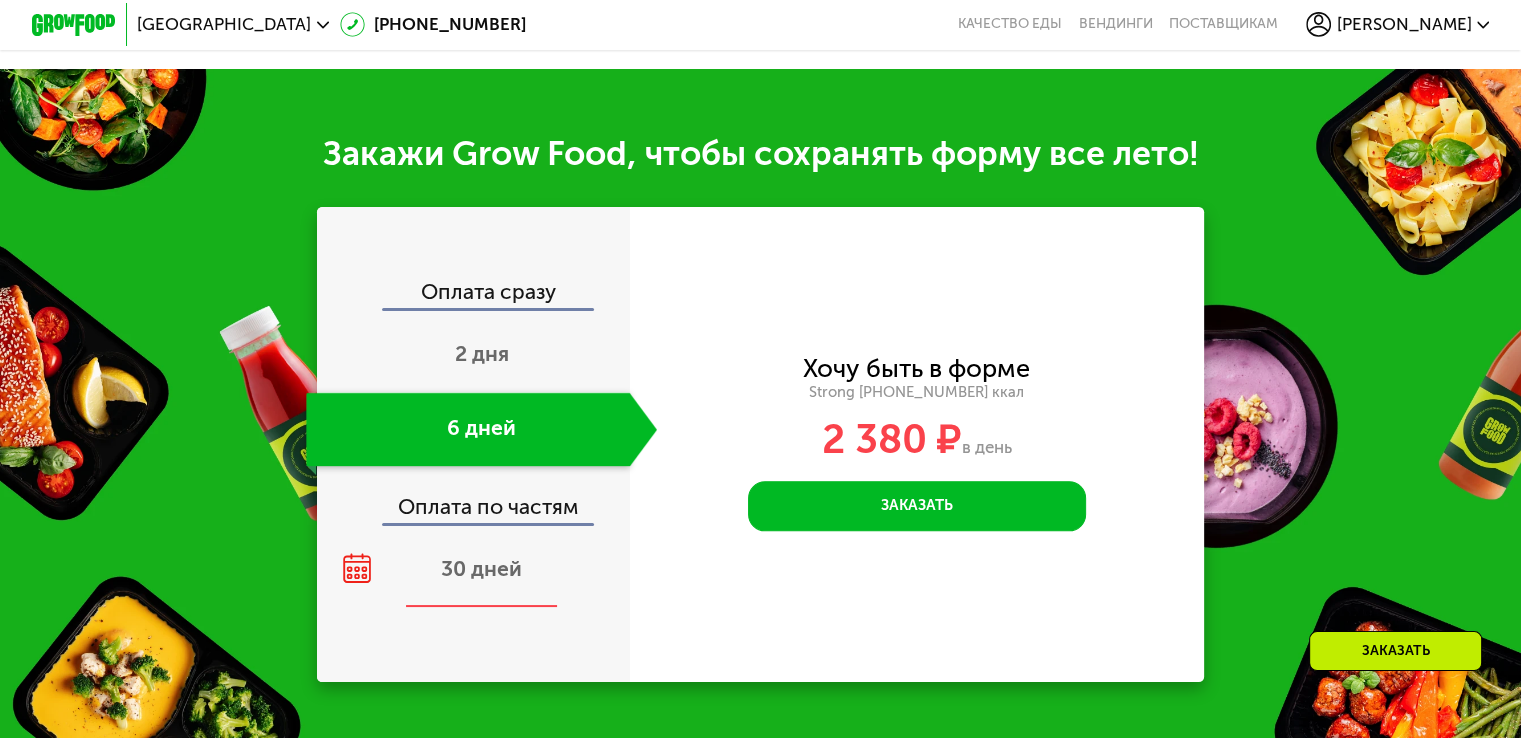 click on "30 дней" at bounding box center [481, 568] 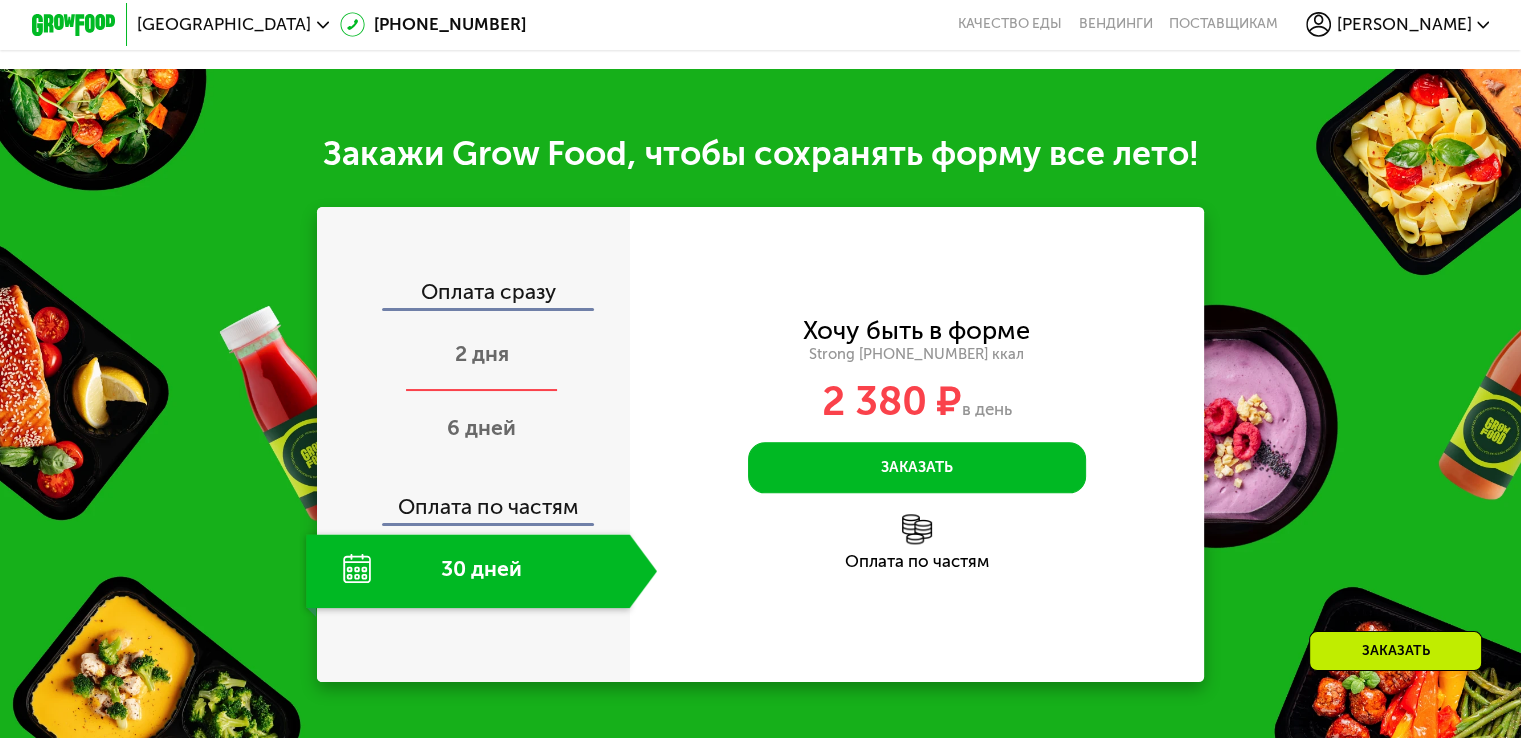 click on "2 дня" at bounding box center [482, 353] 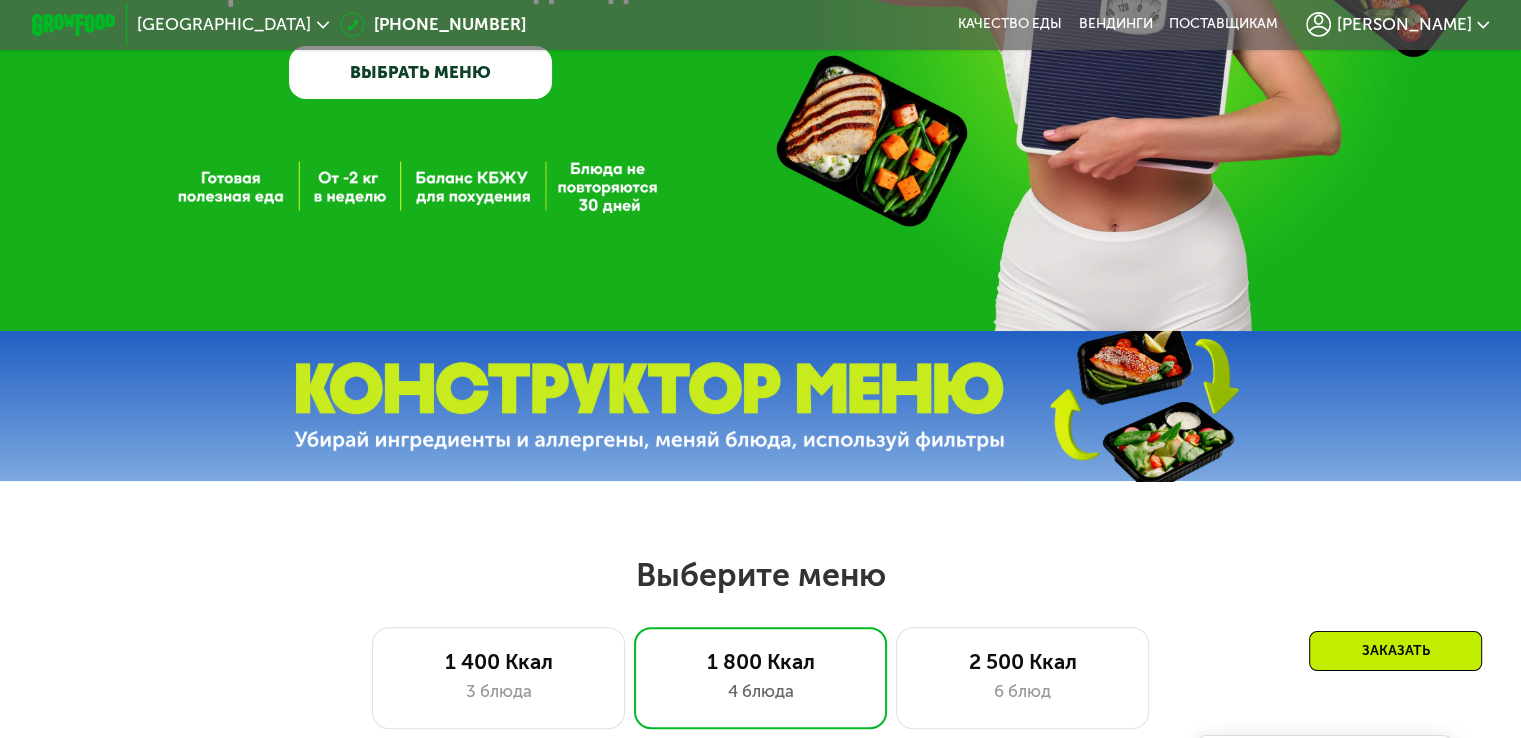 scroll, scrollTop: 651, scrollLeft: 0, axis: vertical 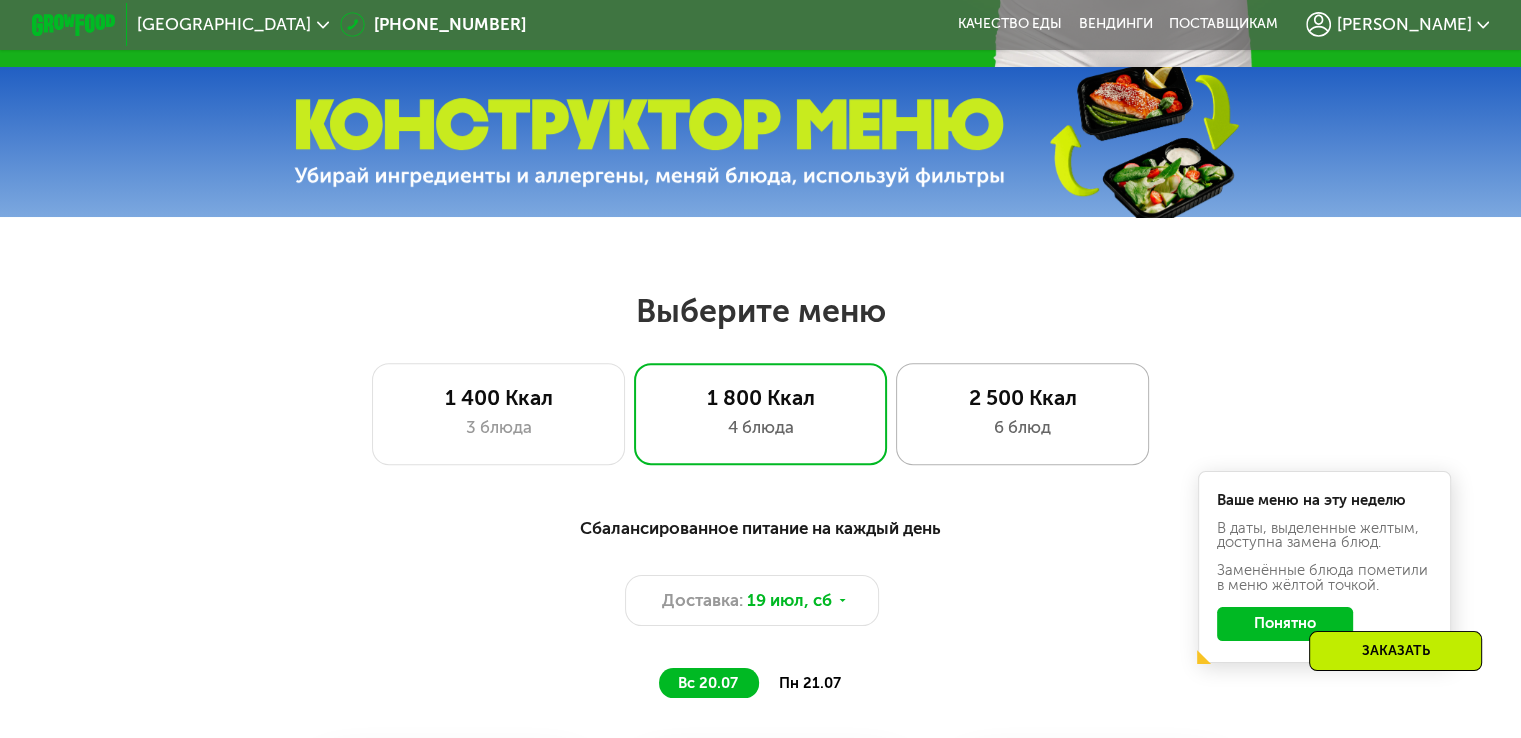 click on "6 блюд" at bounding box center [1022, 427] 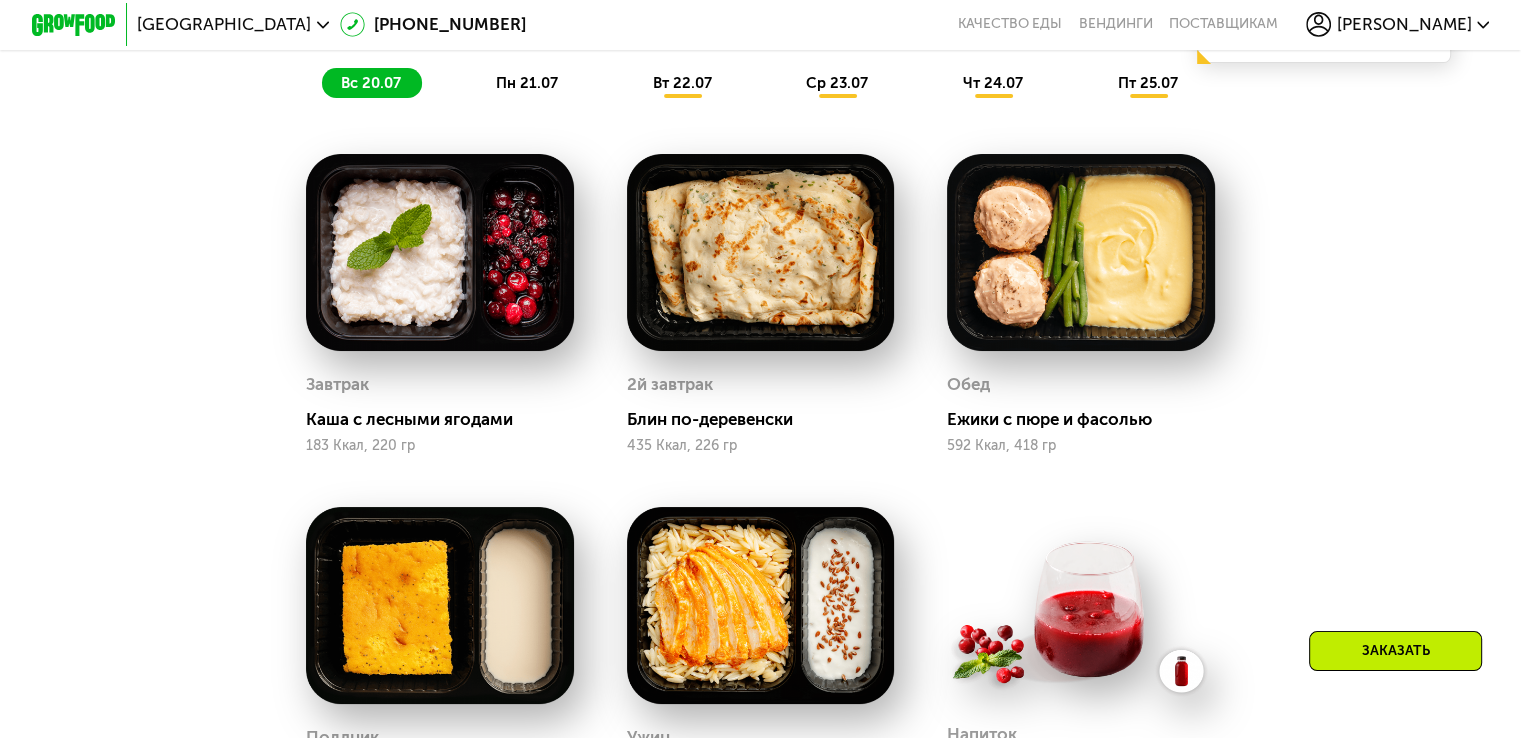 scroll, scrollTop: 751, scrollLeft: 0, axis: vertical 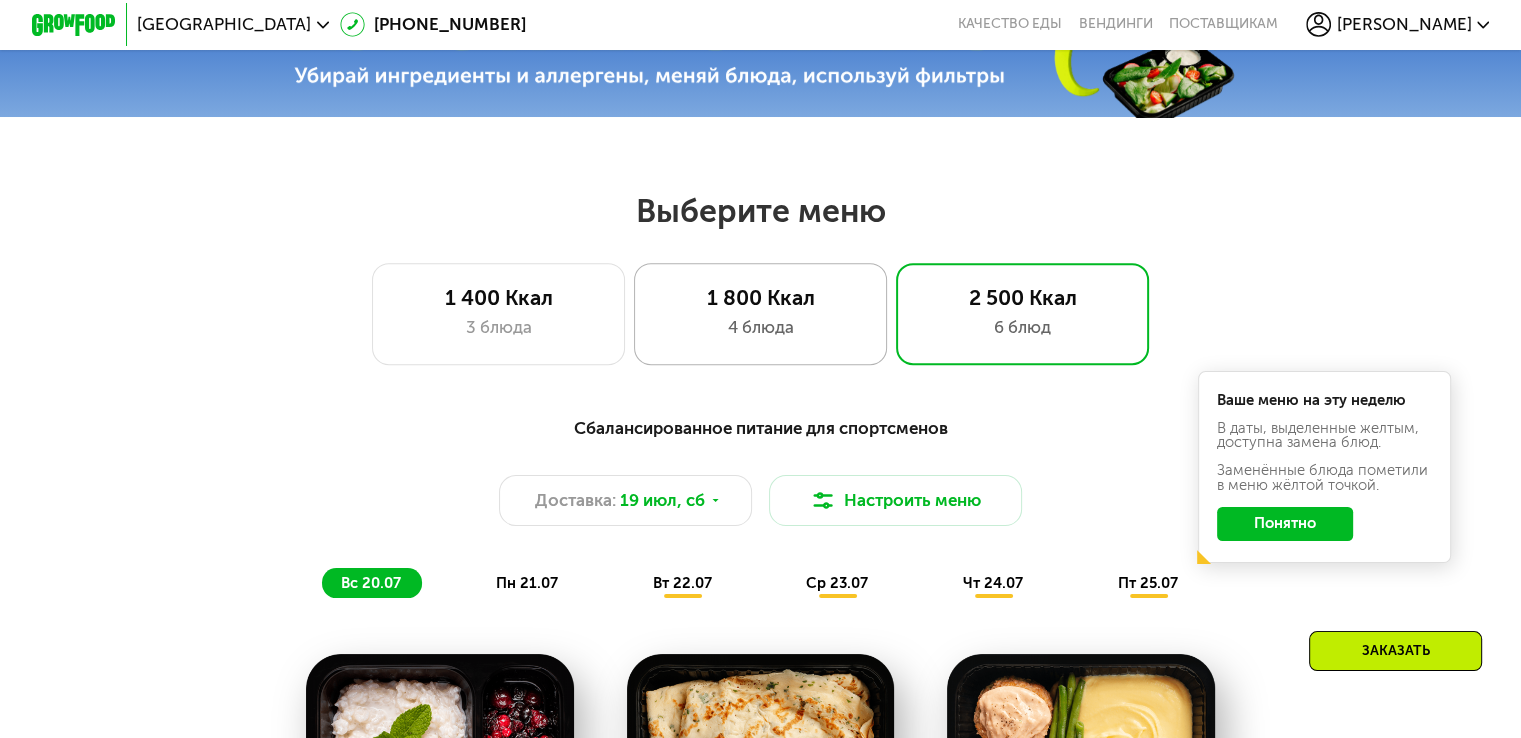 click on "4 блюда" at bounding box center [760, 327] 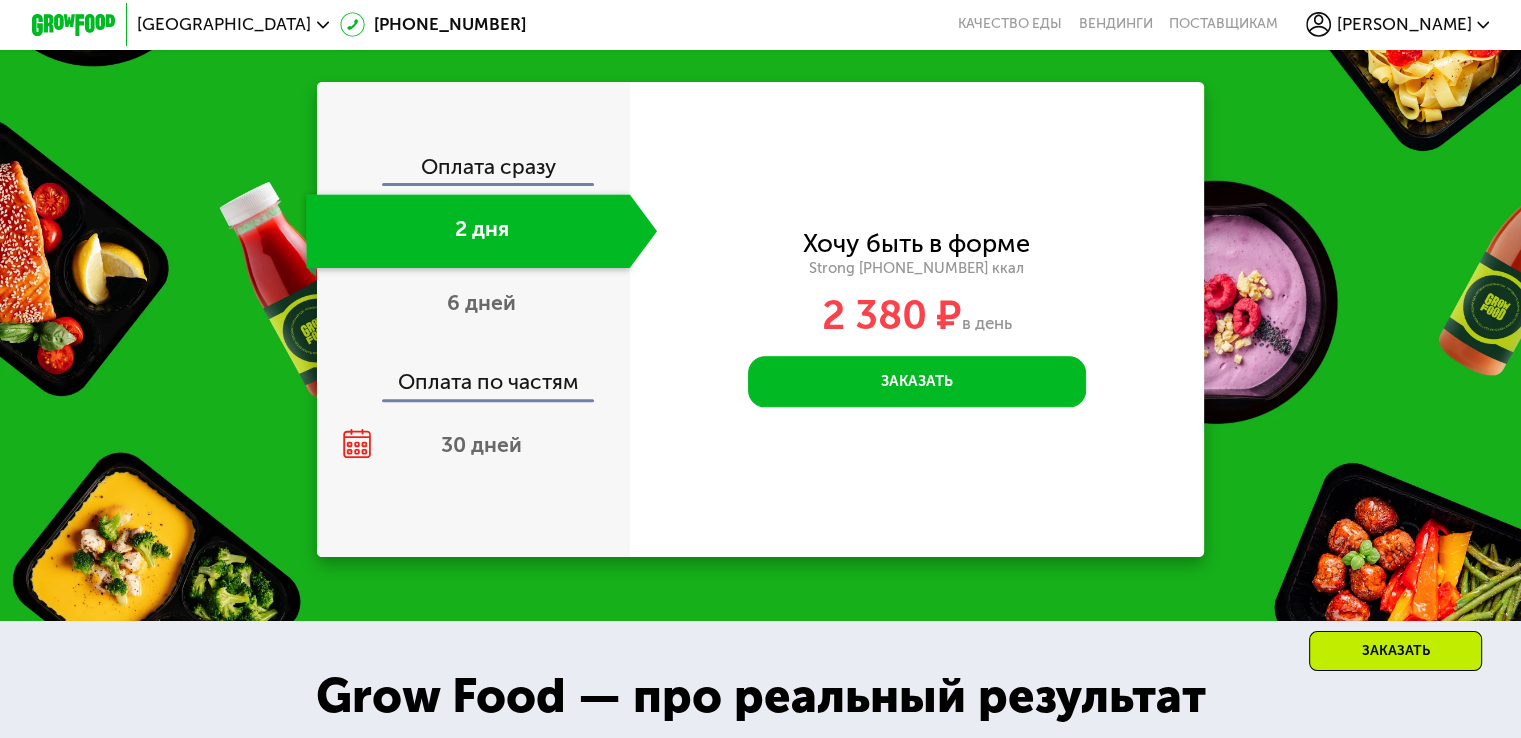 scroll, scrollTop: 2251, scrollLeft: 0, axis: vertical 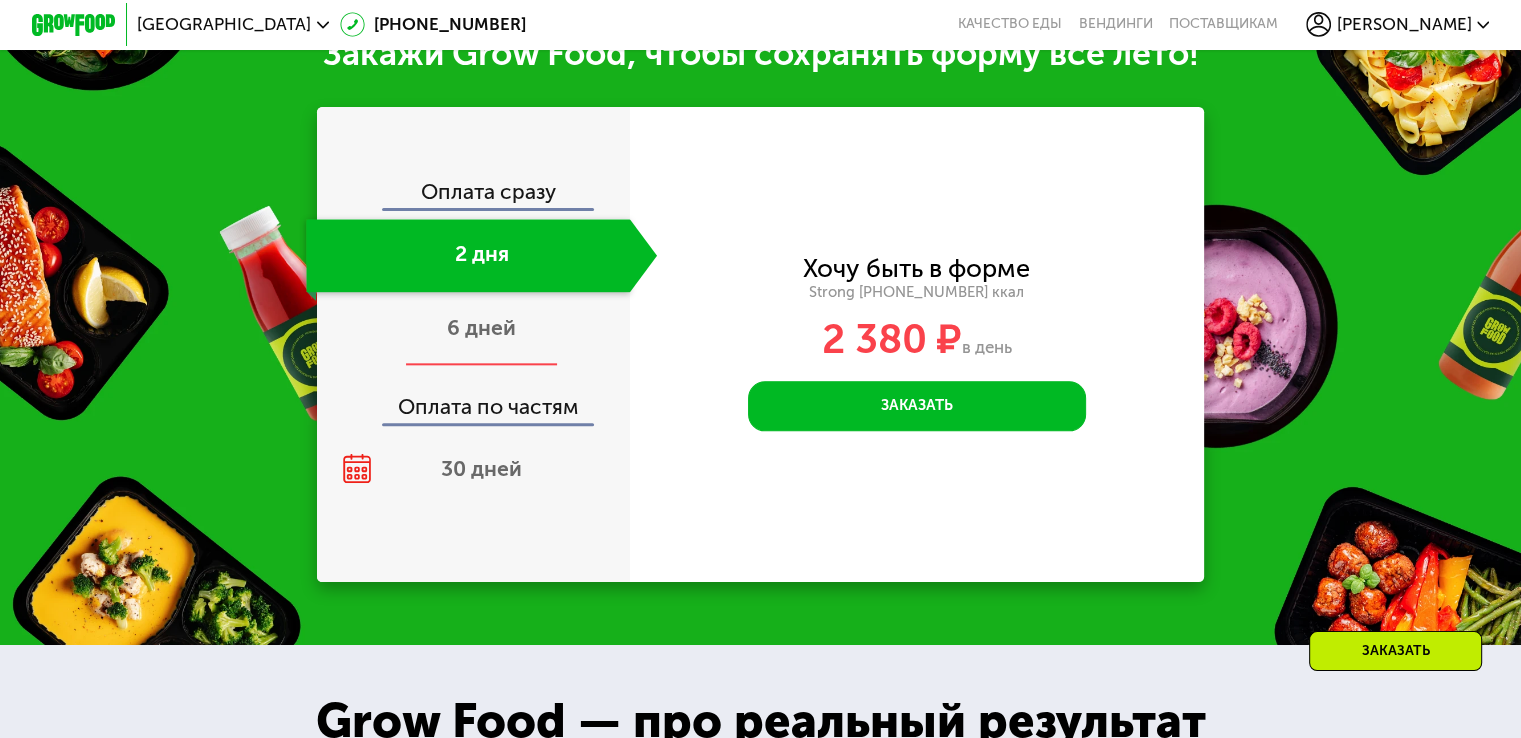 click on "6 дней" at bounding box center [481, 329] 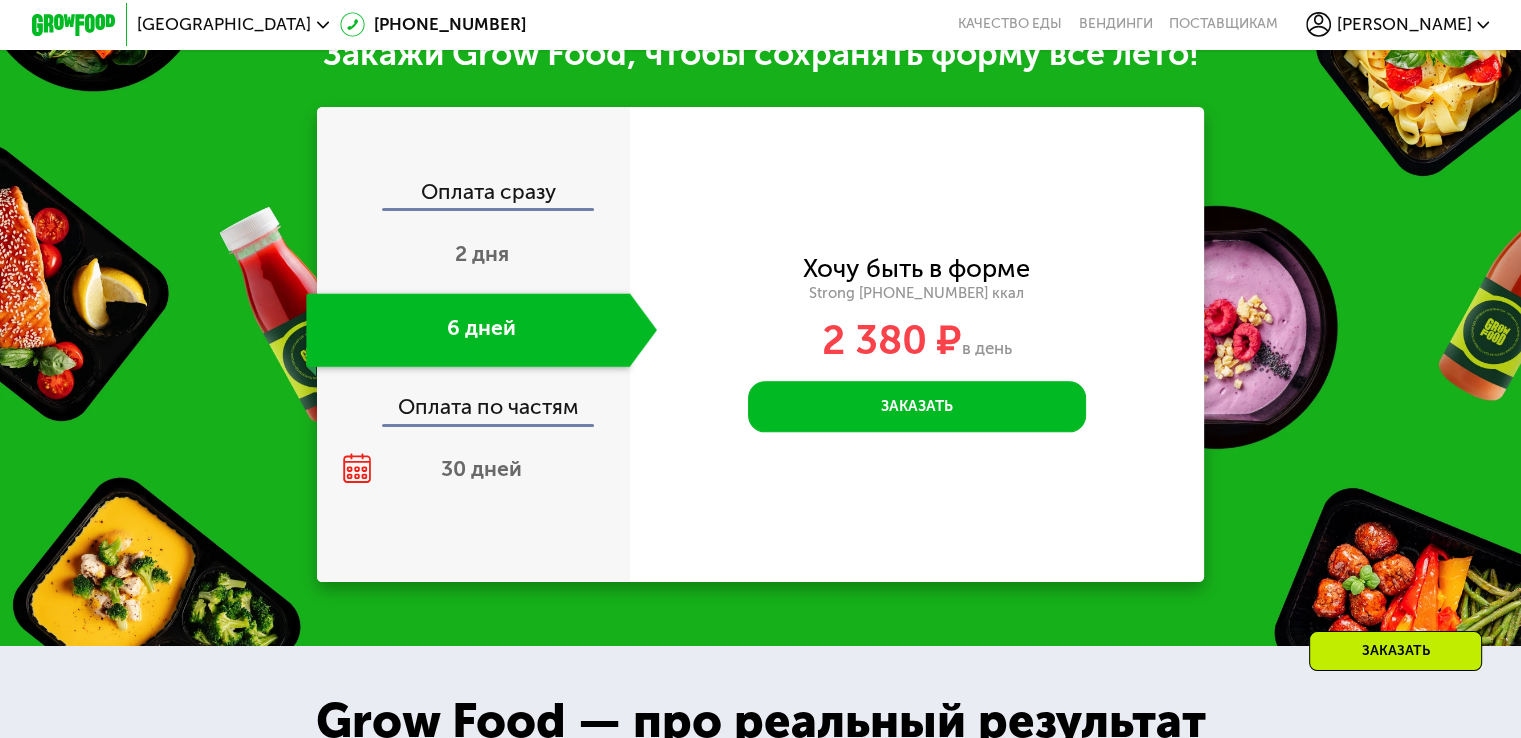 scroll, scrollTop: 2251, scrollLeft: 0, axis: vertical 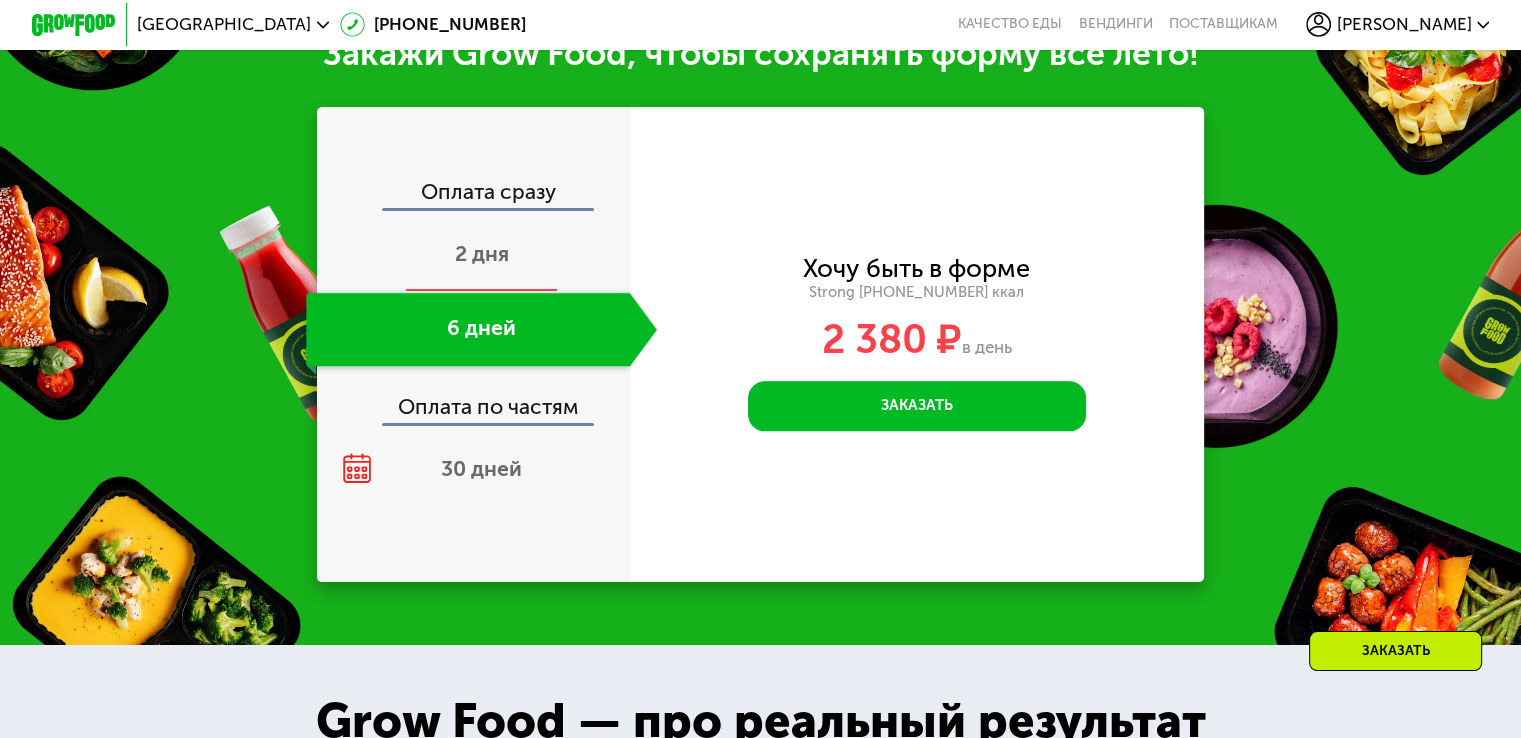 click on "2 дня" at bounding box center [481, 256] 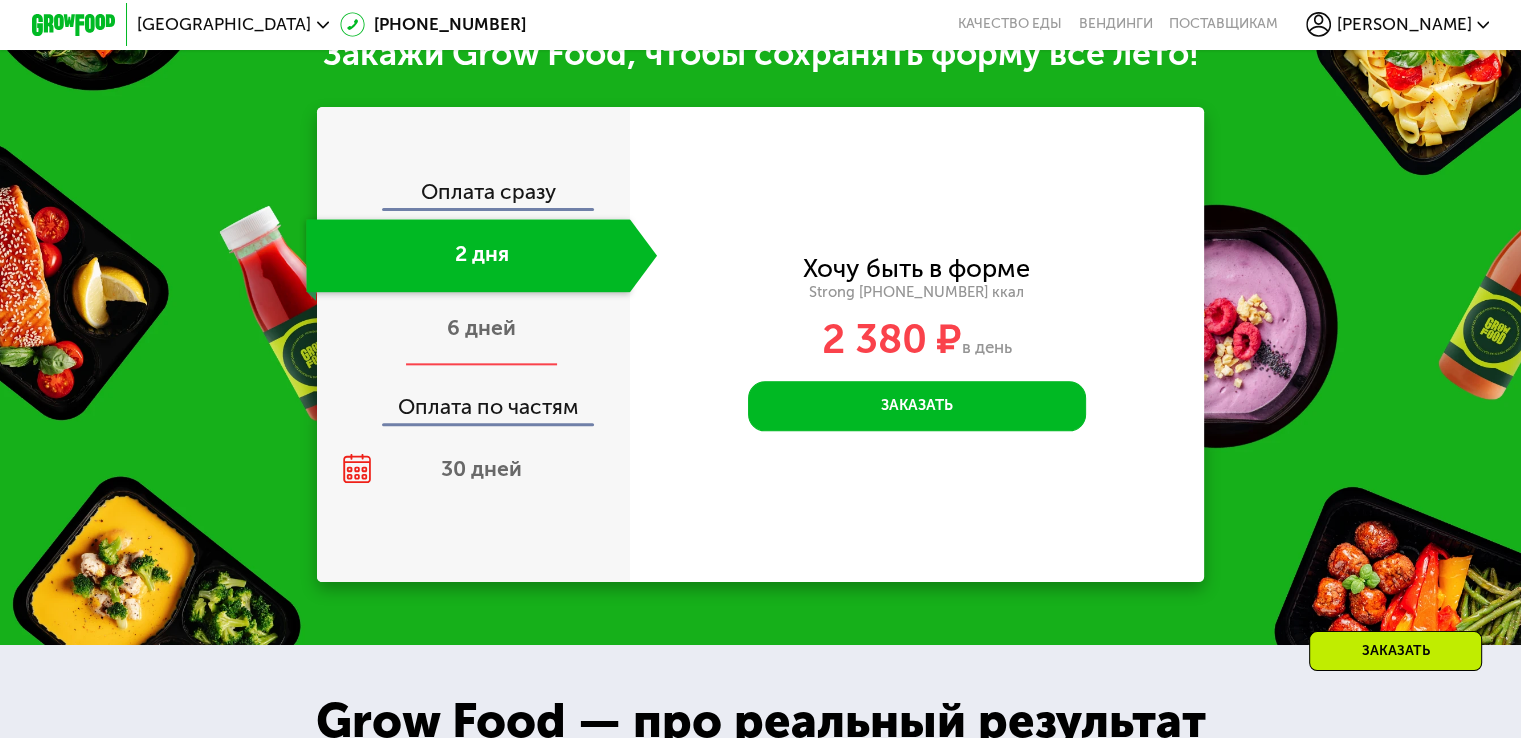 click on "6 дней" at bounding box center (481, 327) 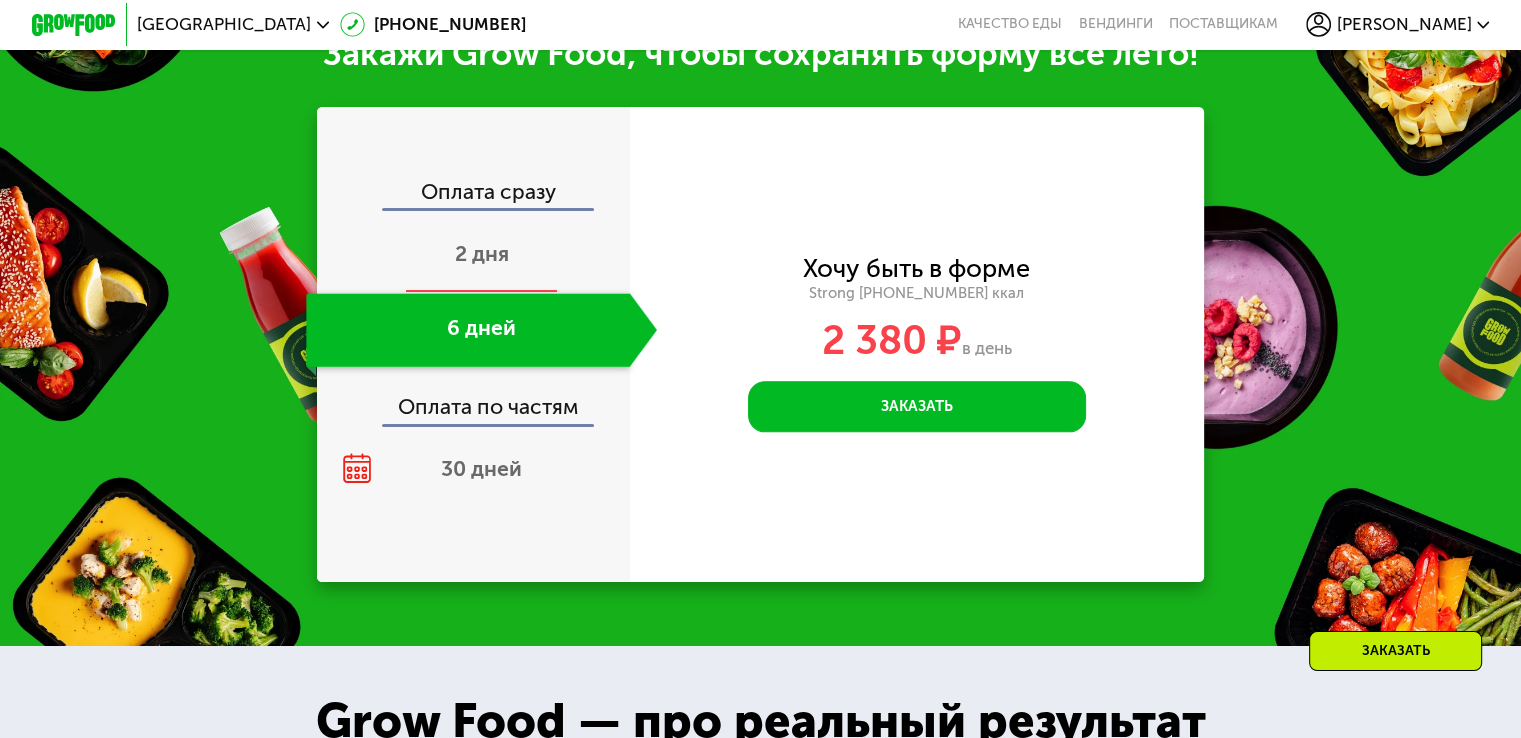 click on "2 дня" at bounding box center (481, 256) 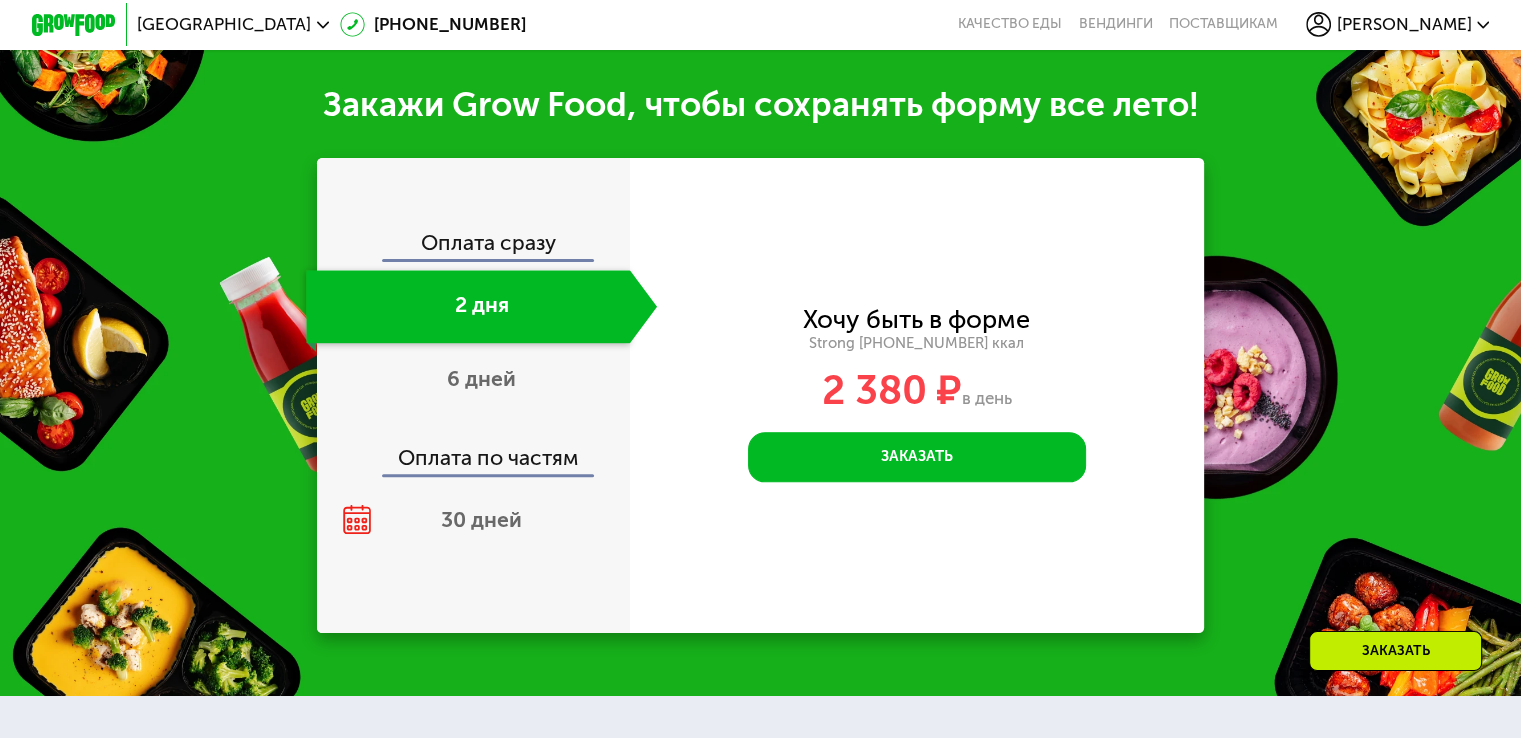 scroll, scrollTop: 2251, scrollLeft: 0, axis: vertical 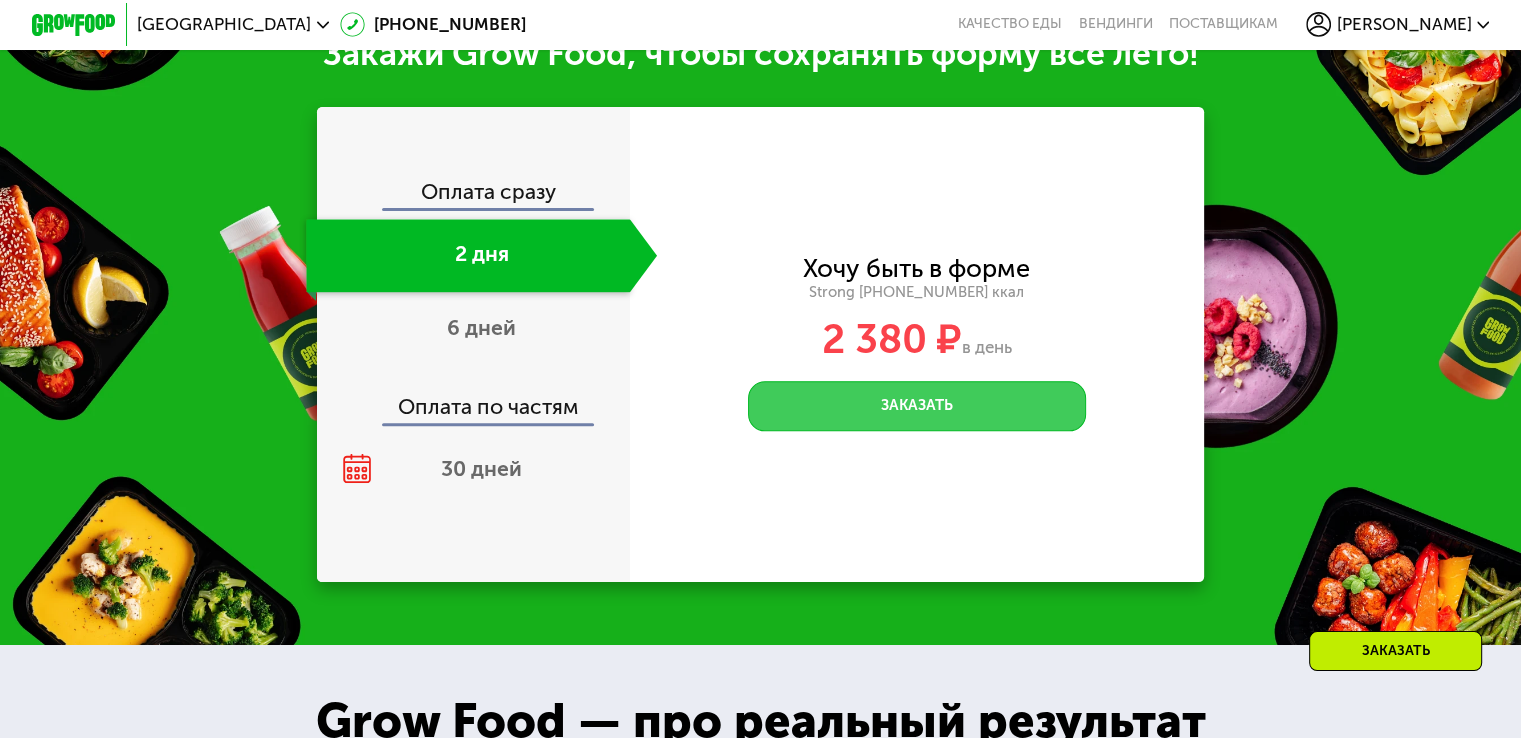 click on "Заказать" at bounding box center [917, 406] 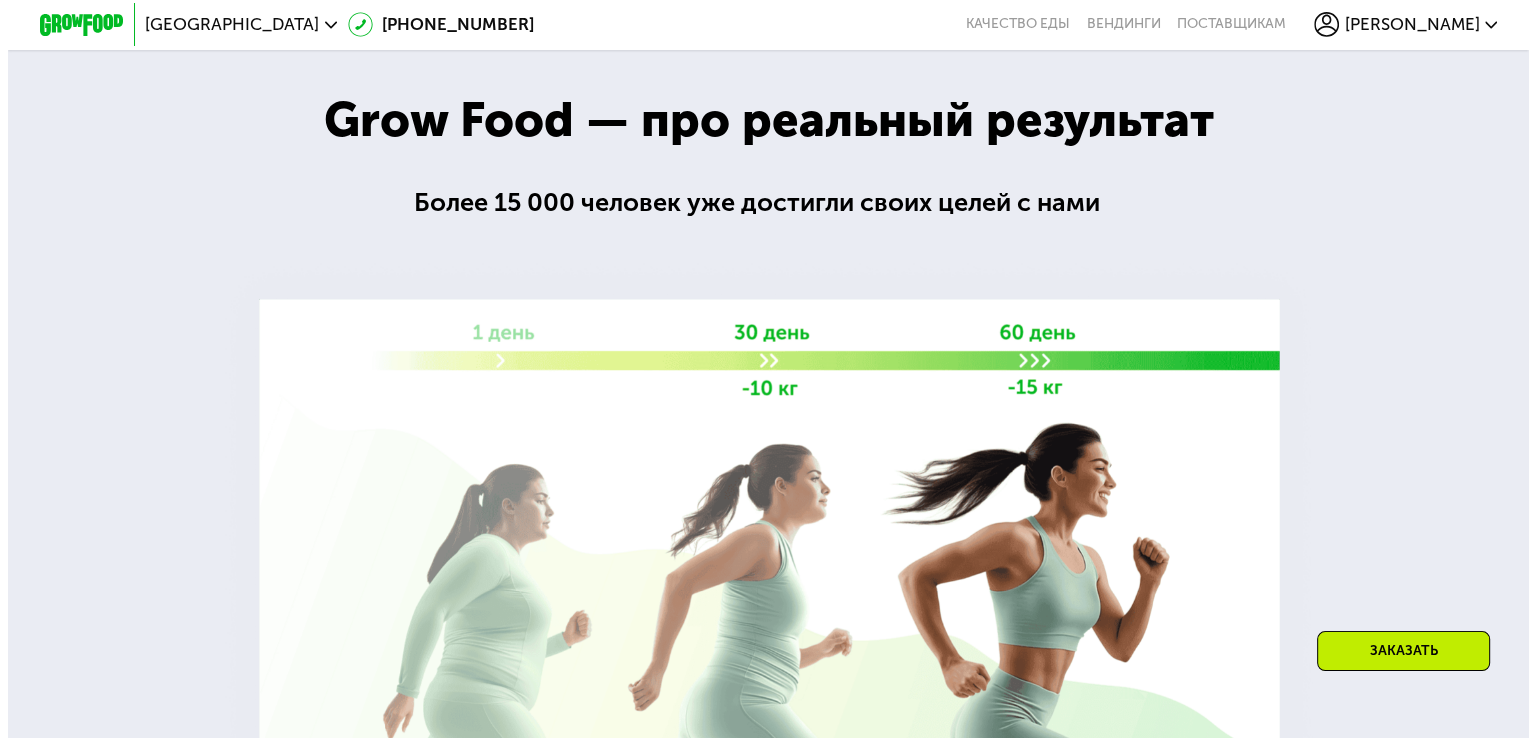 scroll, scrollTop: 0, scrollLeft: 0, axis: both 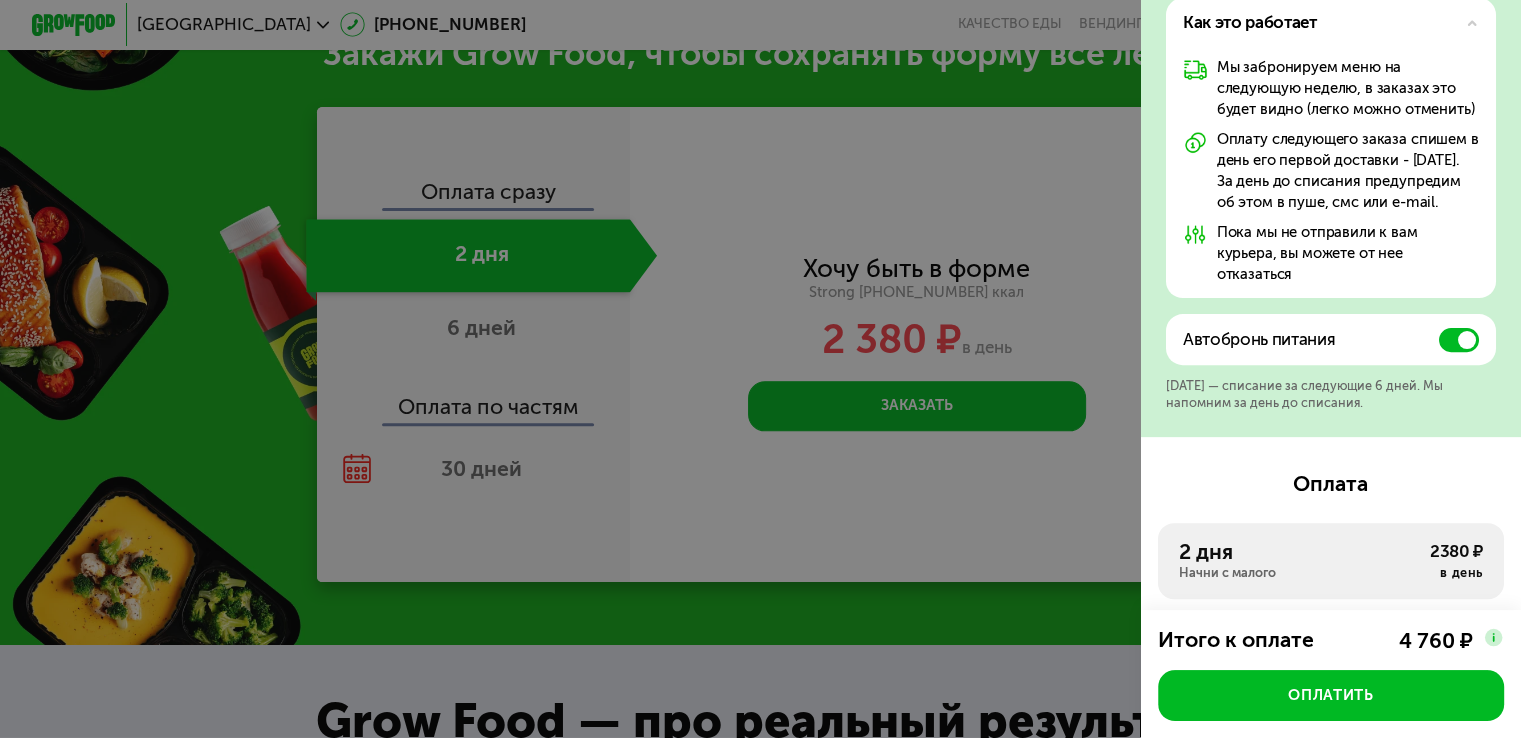 click at bounding box center [1459, 340] 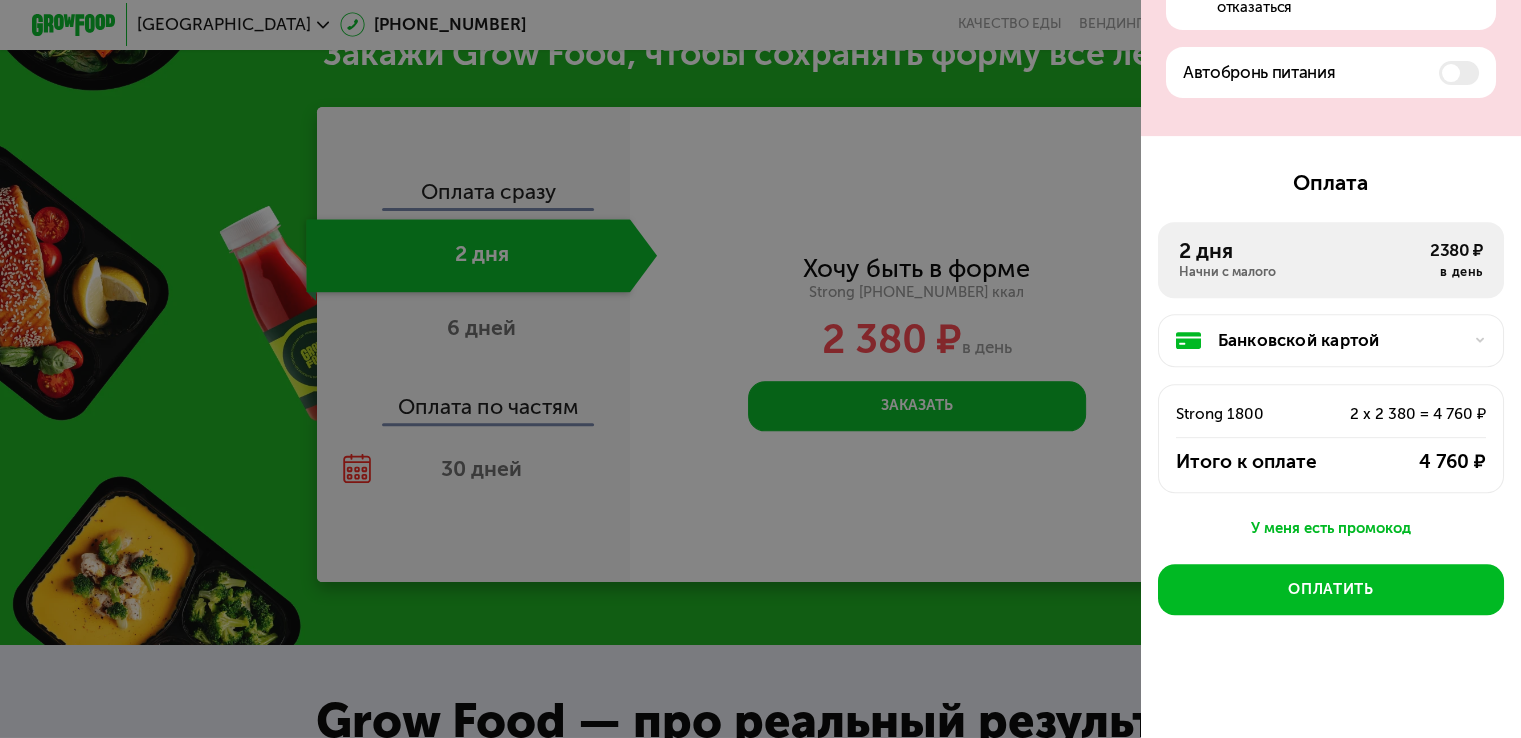 scroll, scrollTop: 864, scrollLeft: 0, axis: vertical 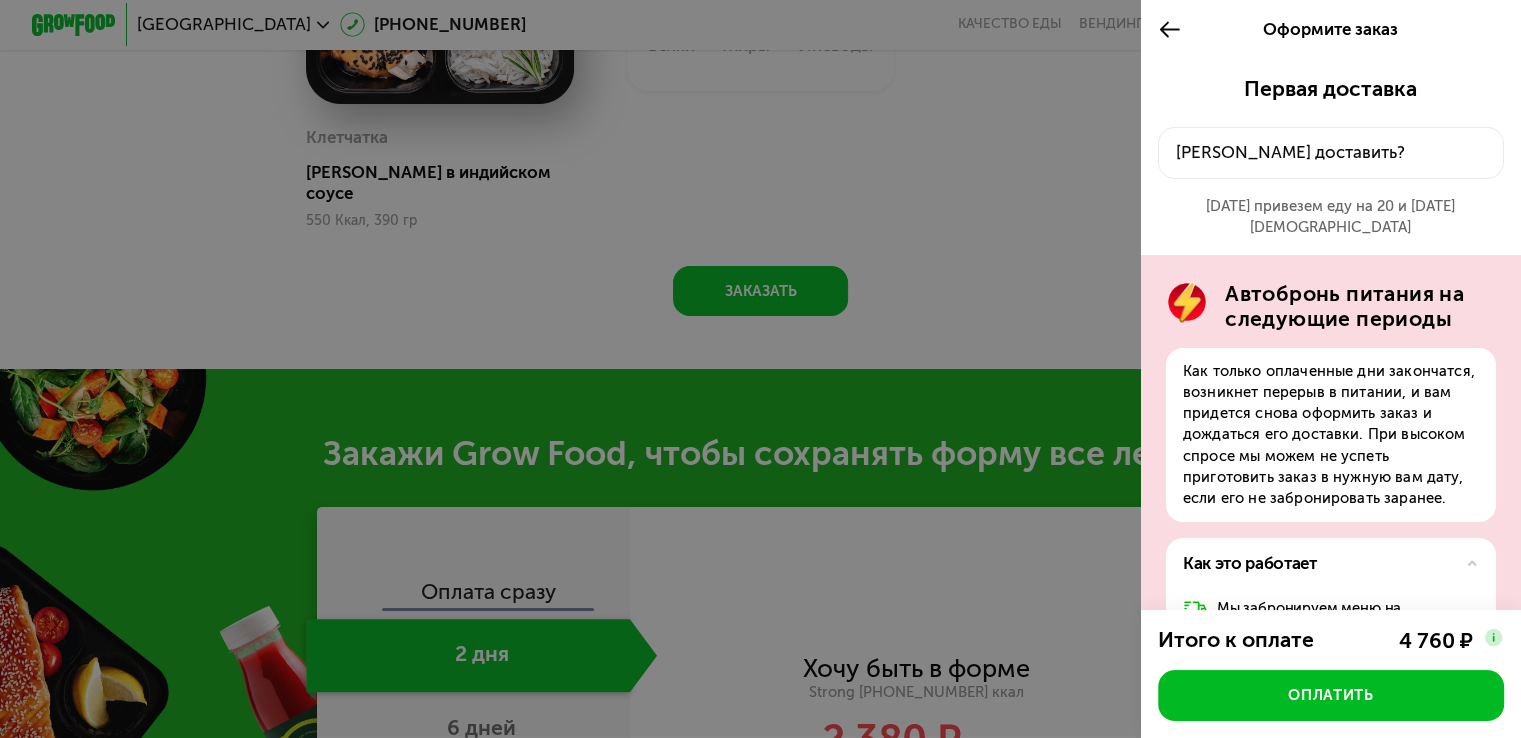 click 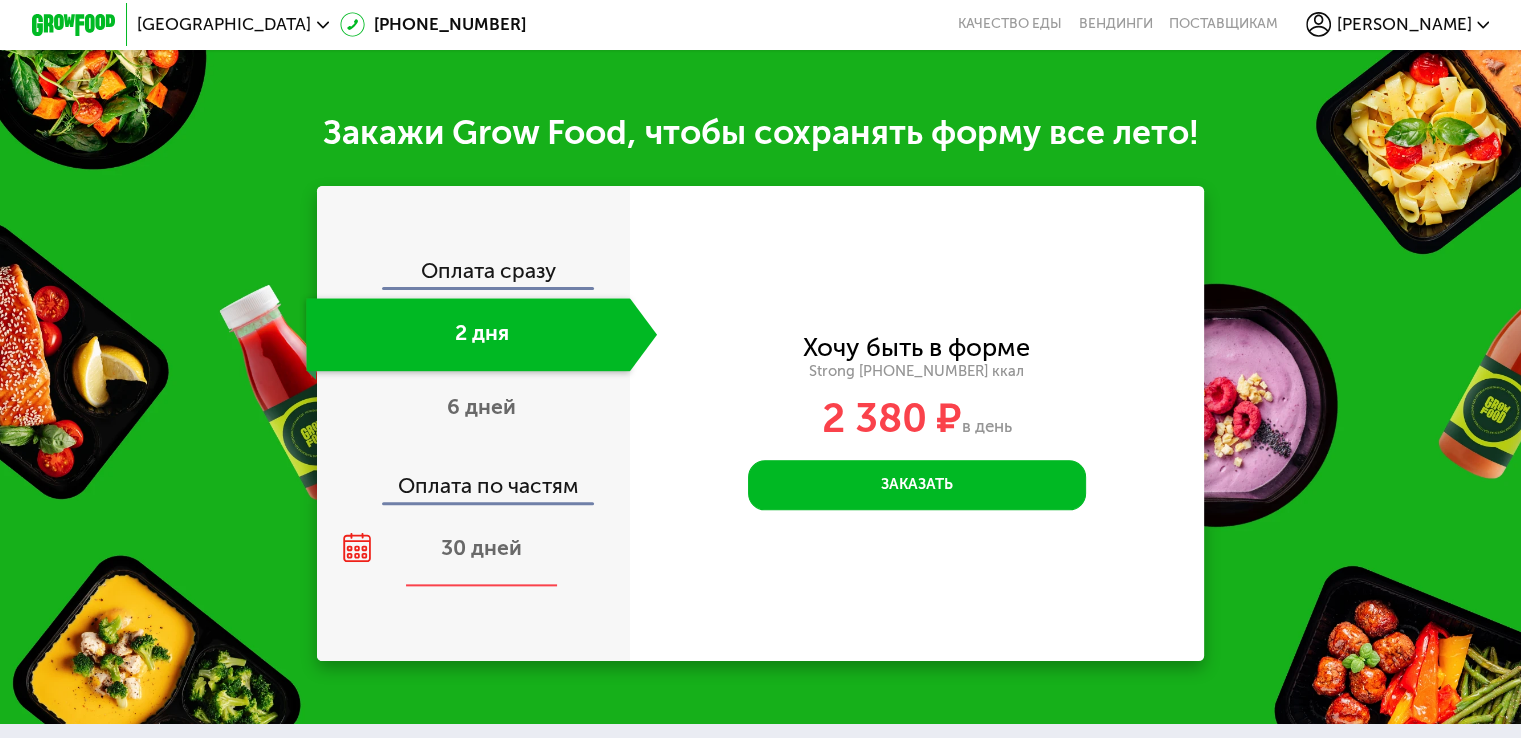scroll, scrollTop: 2251, scrollLeft: 0, axis: vertical 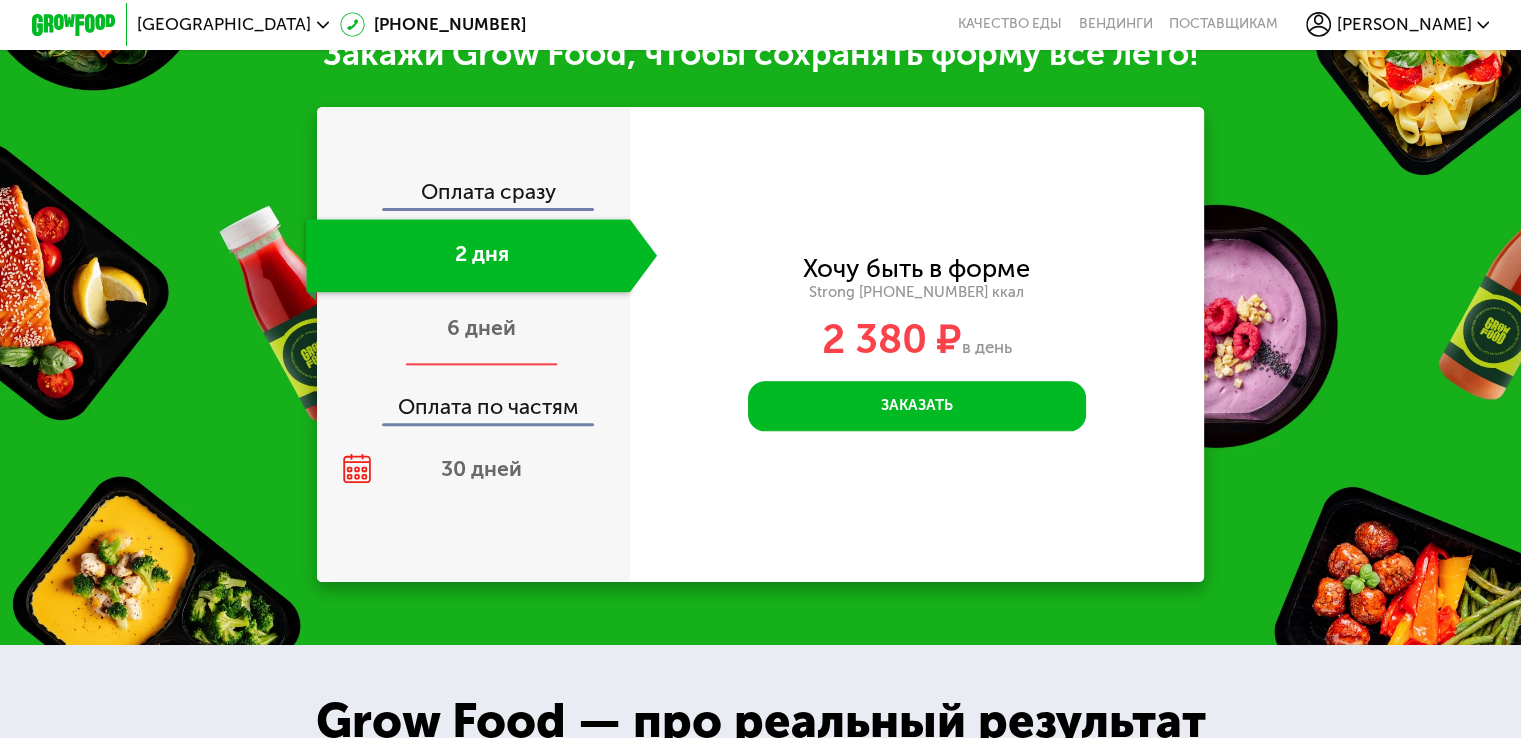 click on "6 дней" at bounding box center [481, 329] 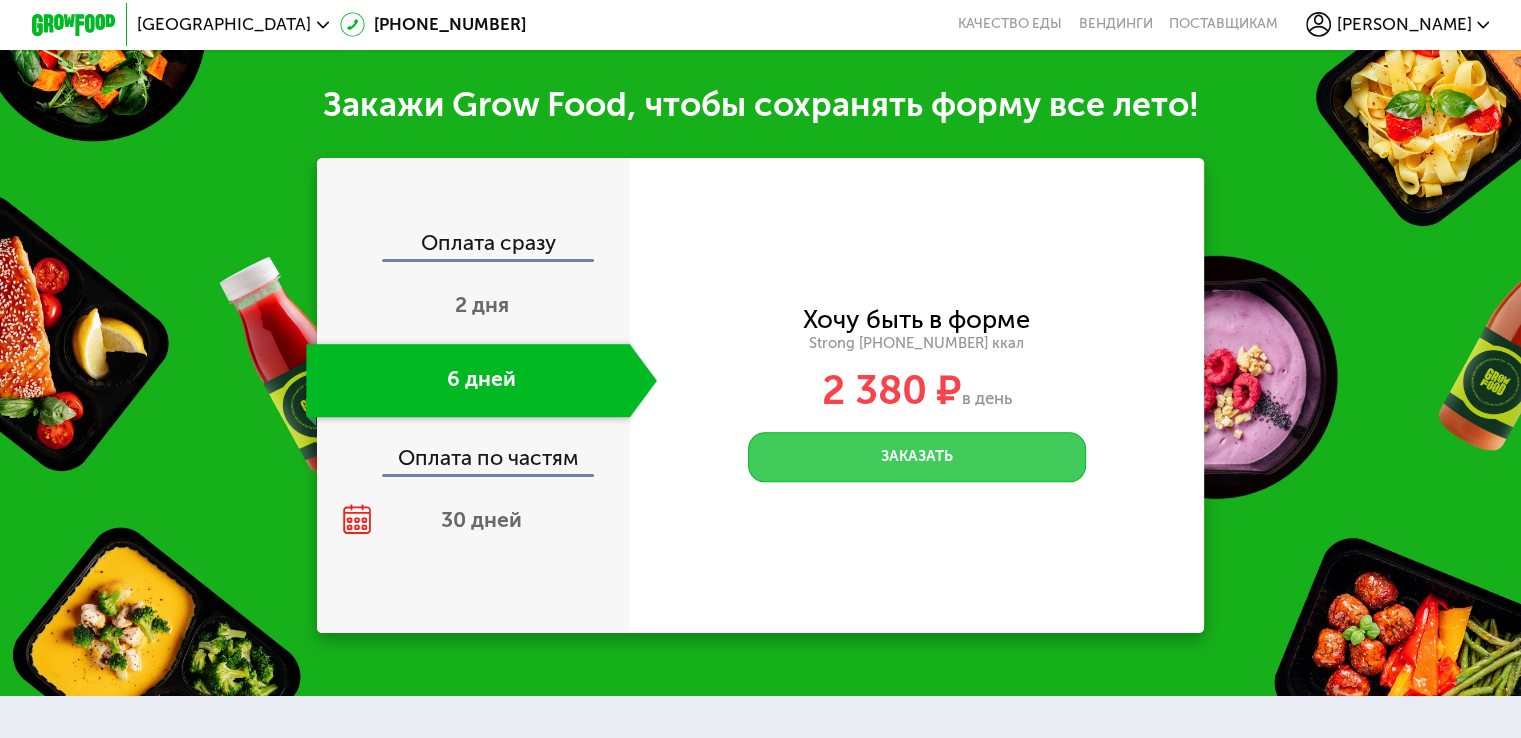 scroll, scrollTop: 2251, scrollLeft: 0, axis: vertical 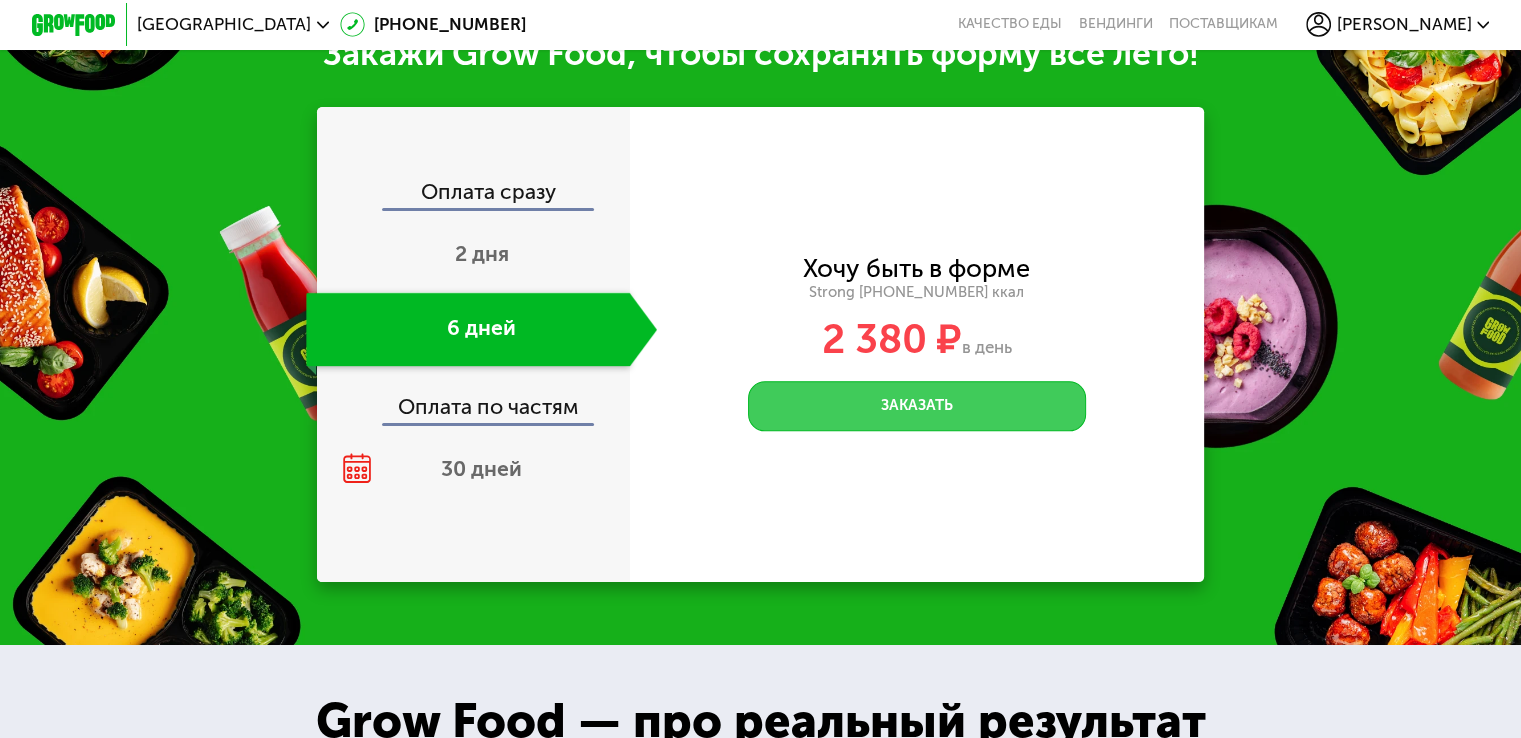 click on "Заказать" at bounding box center (917, 406) 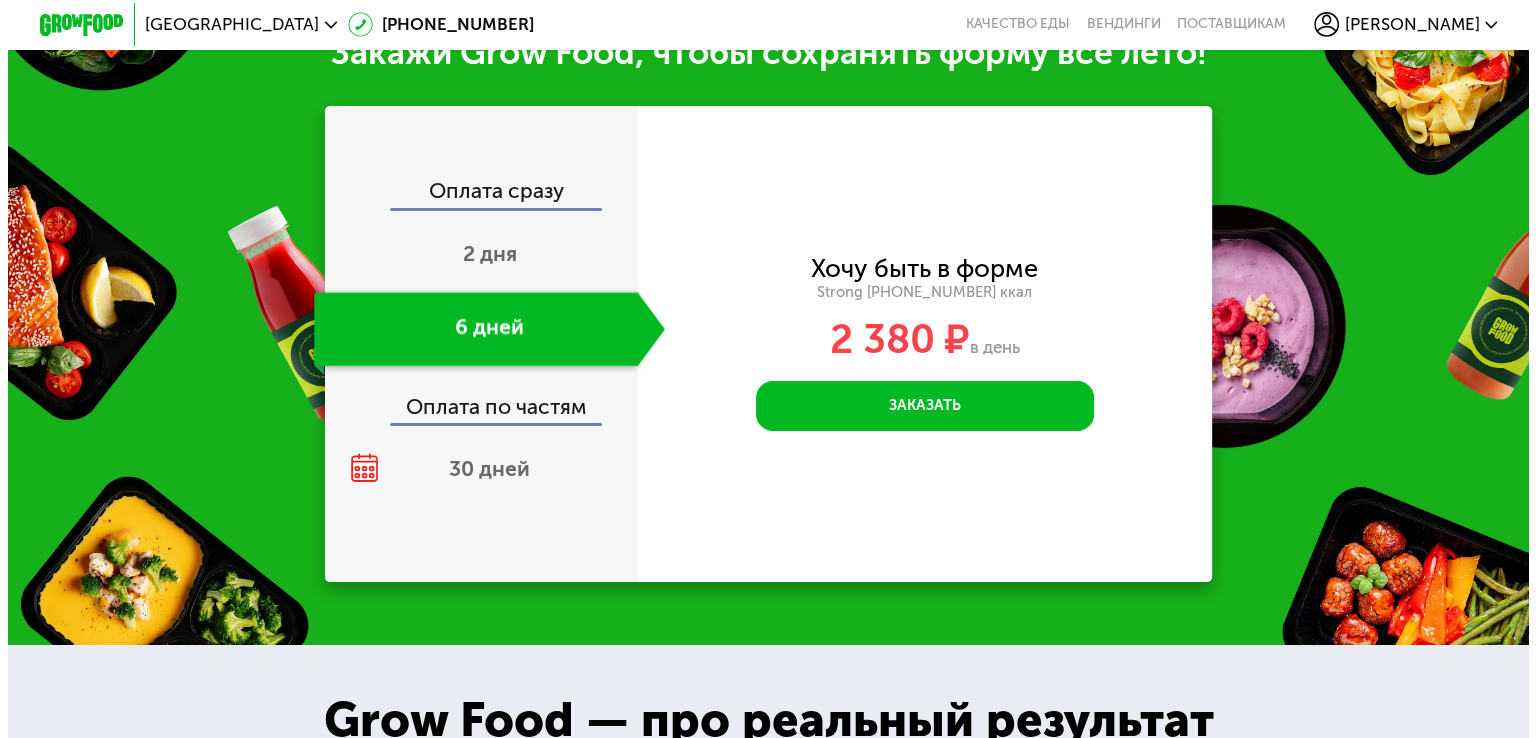 scroll, scrollTop: 0, scrollLeft: 0, axis: both 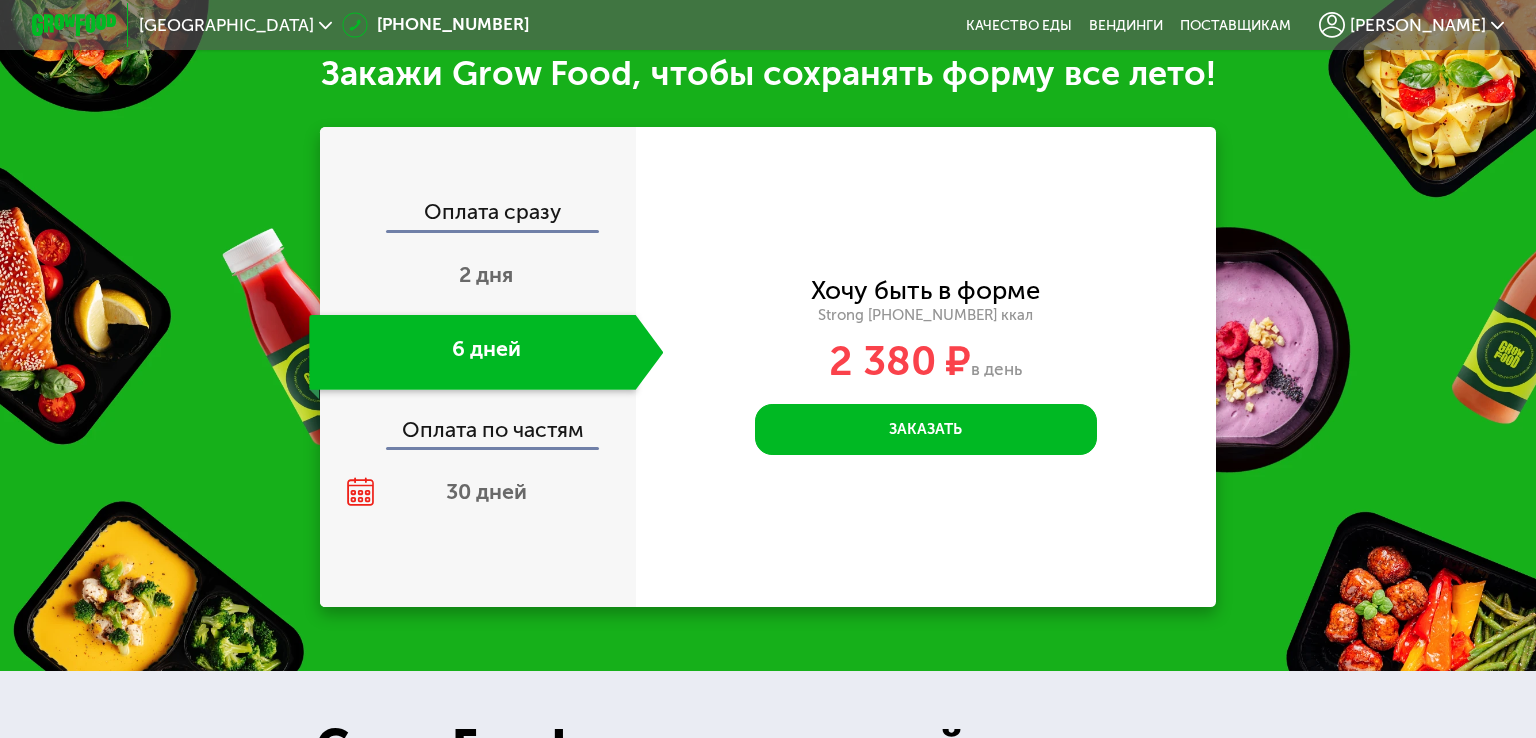 click on "6 дней" 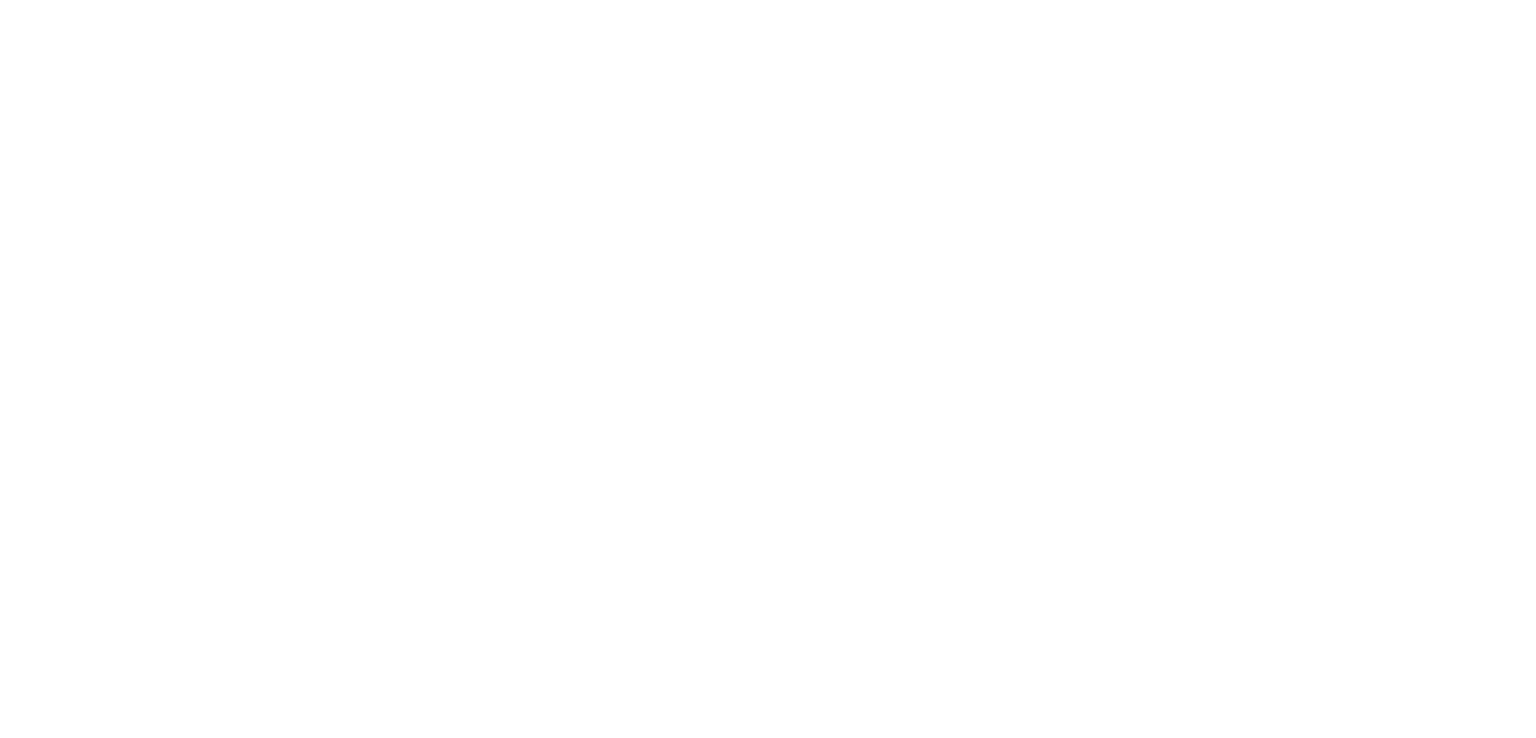 scroll, scrollTop: 0, scrollLeft: 0, axis: both 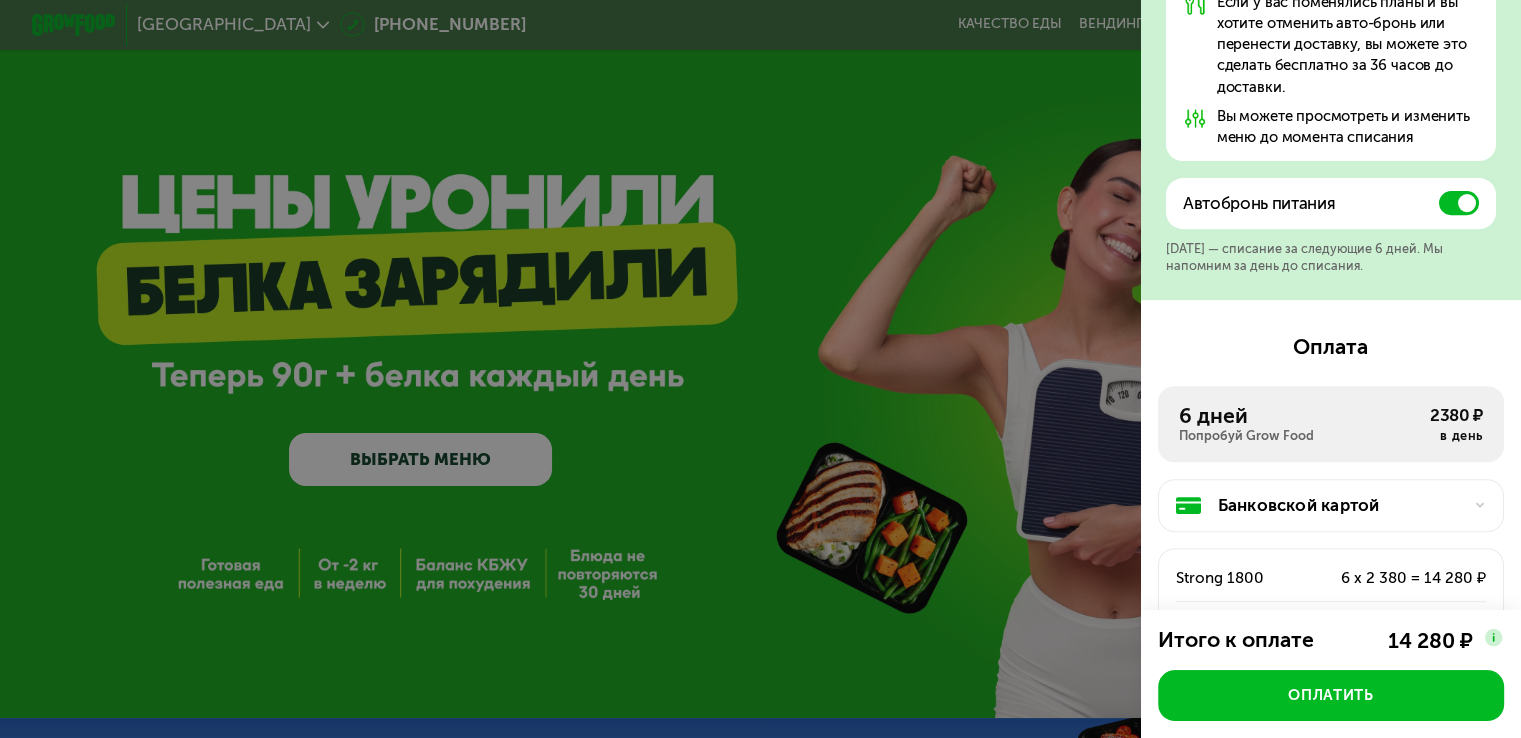 click at bounding box center [1459, 203] 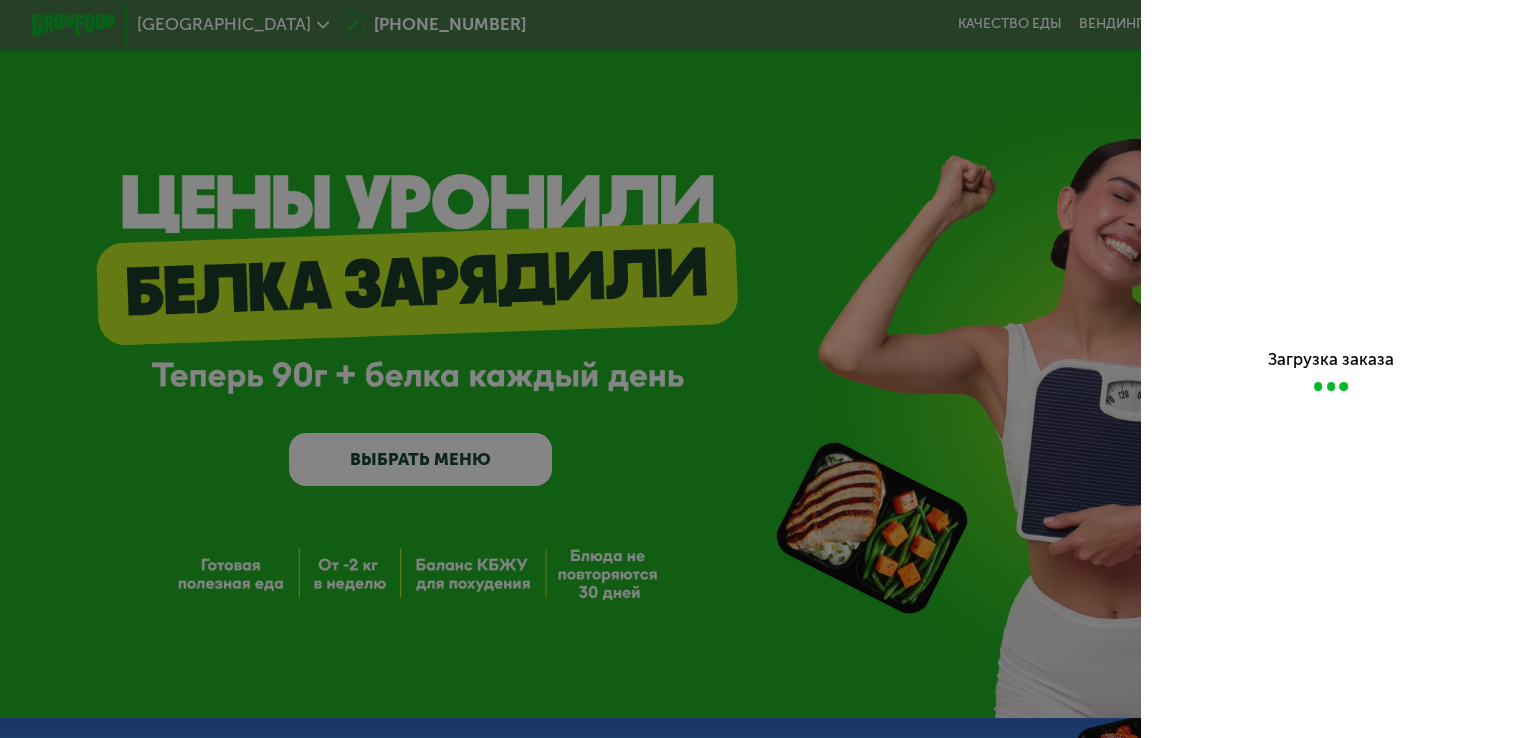 scroll, scrollTop: 0, scrollLeft: 0, axis: both 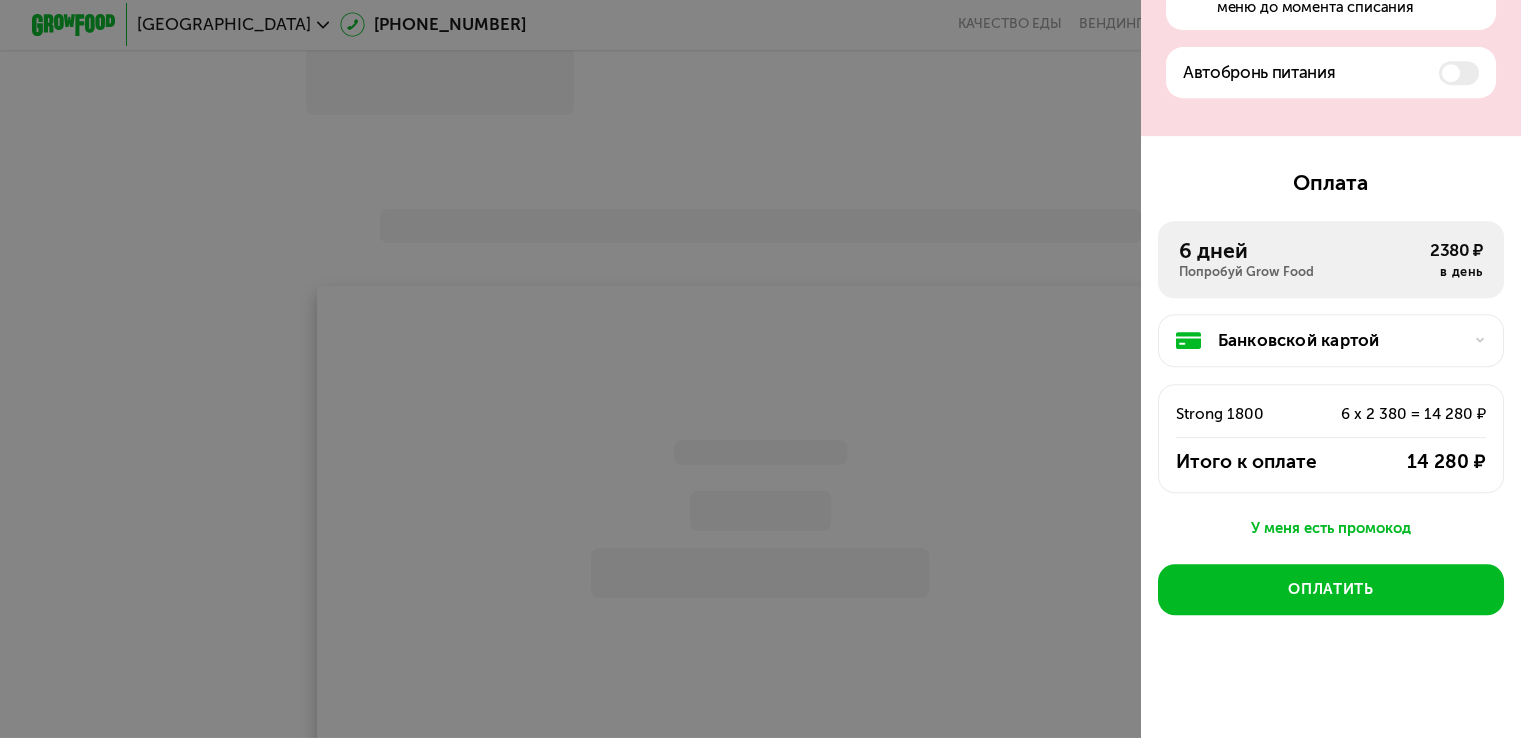 click at bounding box center (760, 369) 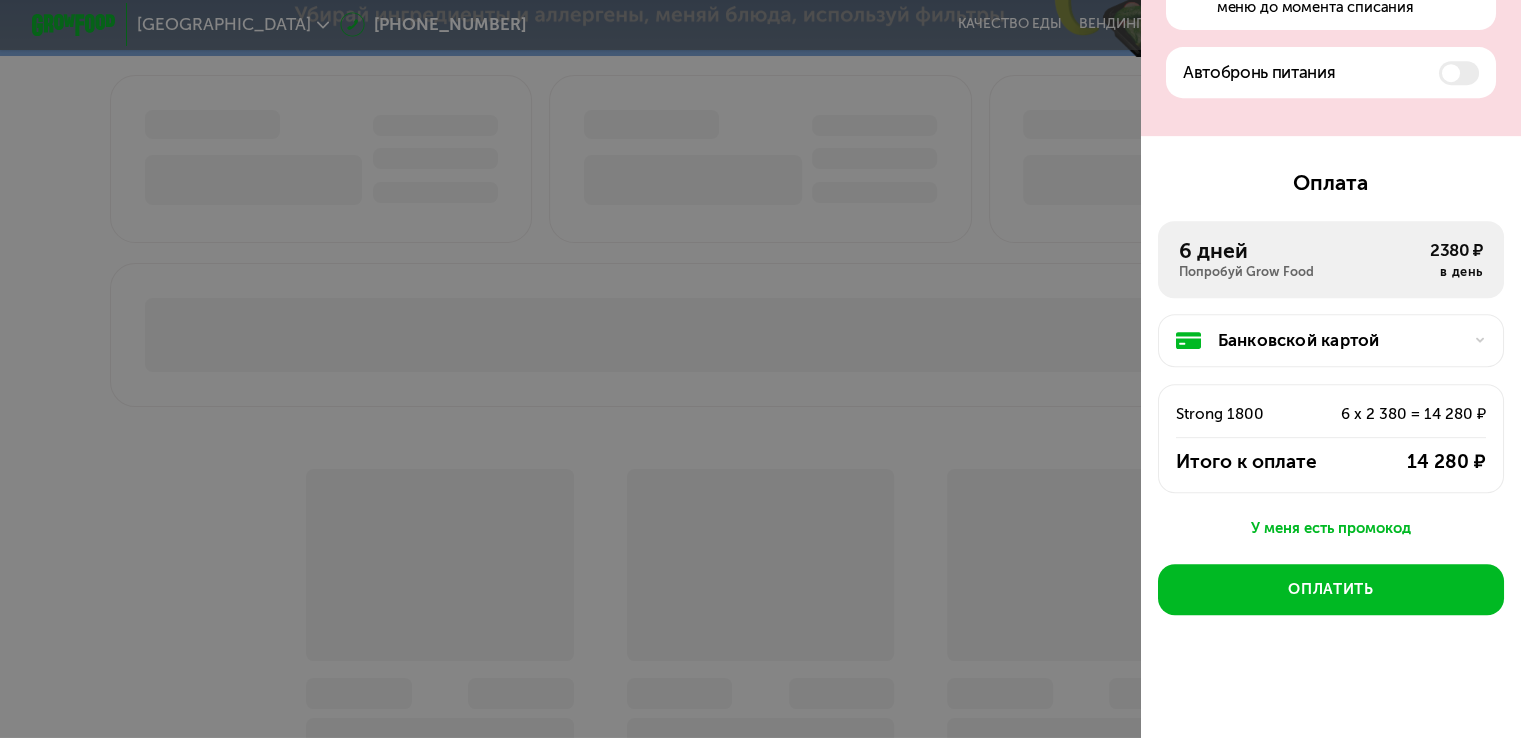scroll, scrollTop: 0, scrollLeft: 0, axis: both 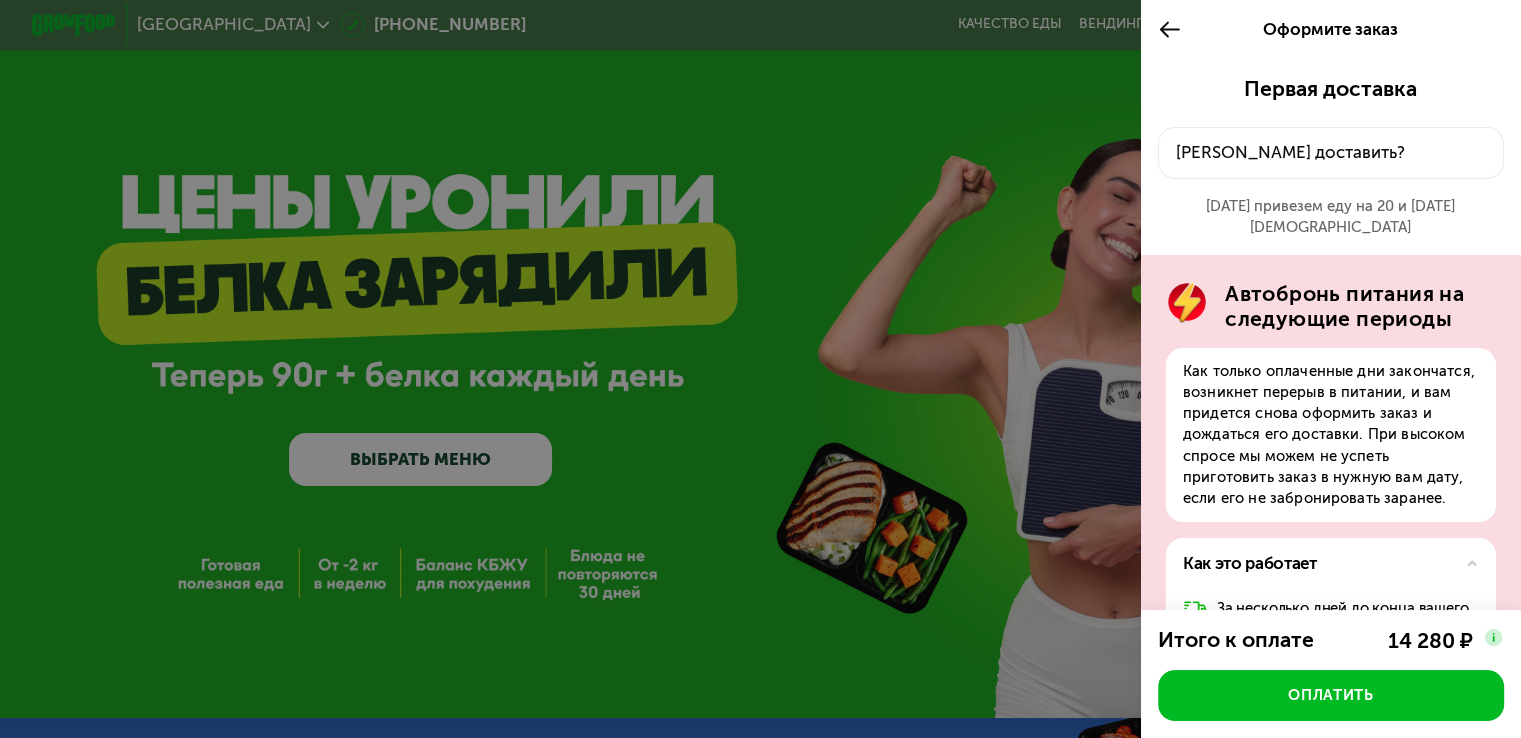click 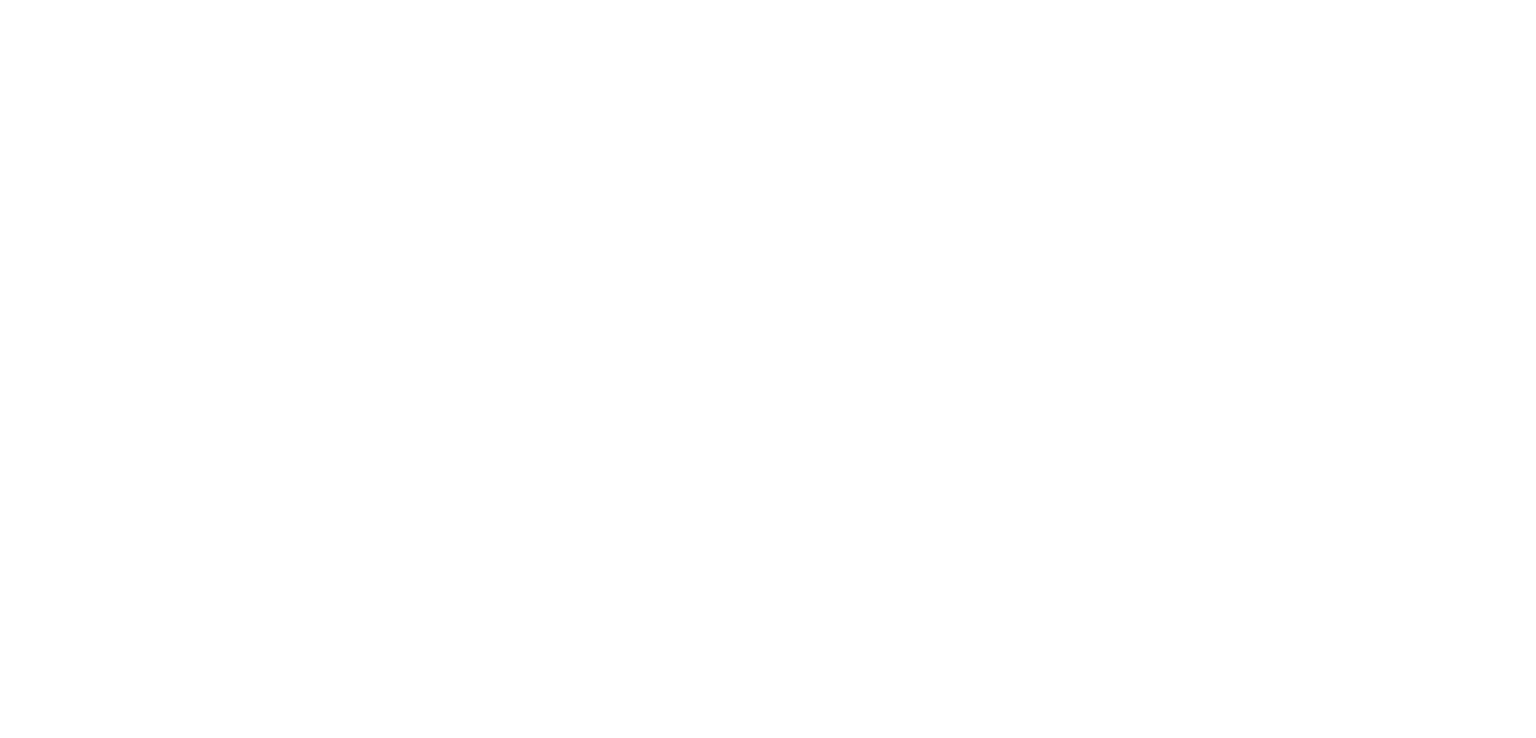 scroll, scrollTop: 0, scrollLeft: 0, axis: both 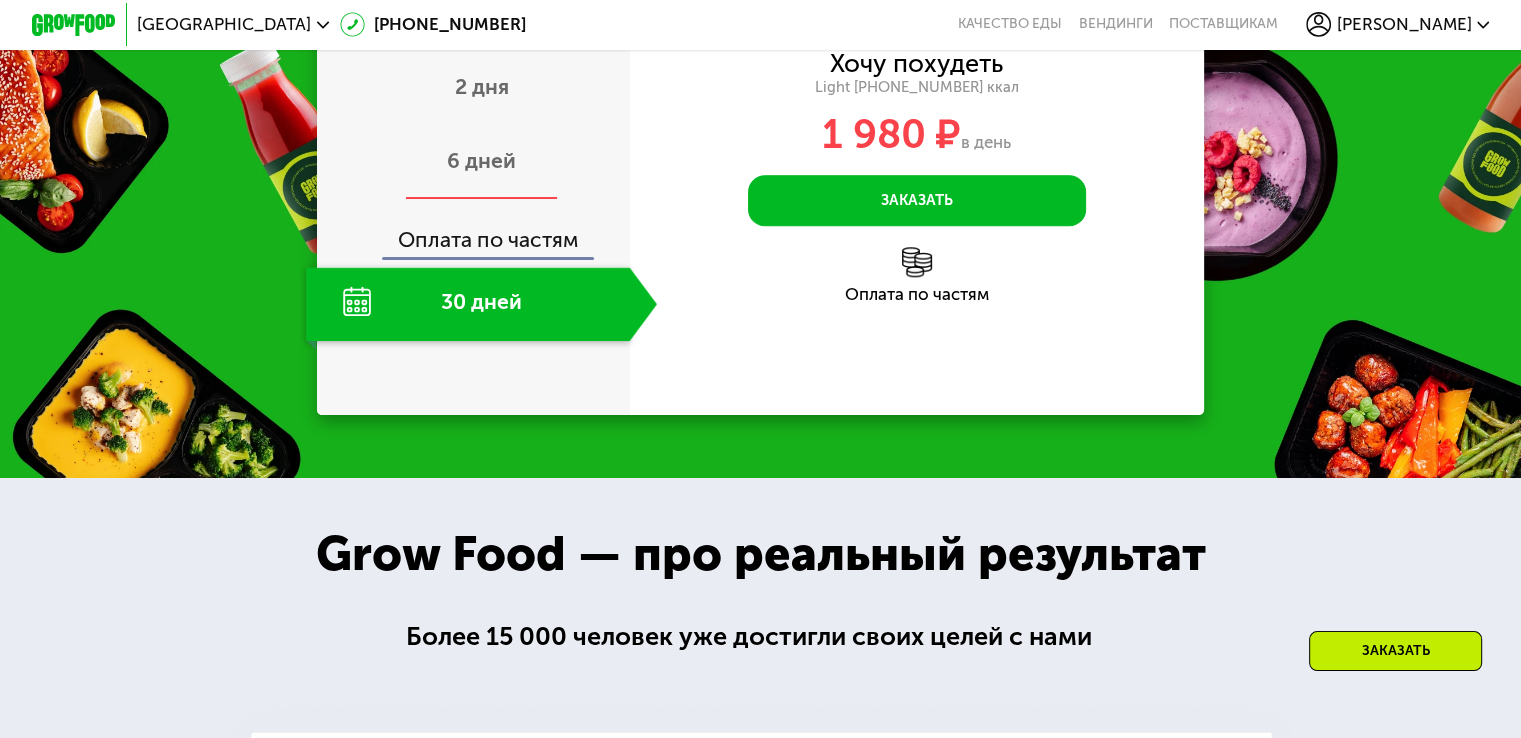 click on "6 дней" at bounding box center (481, 163) 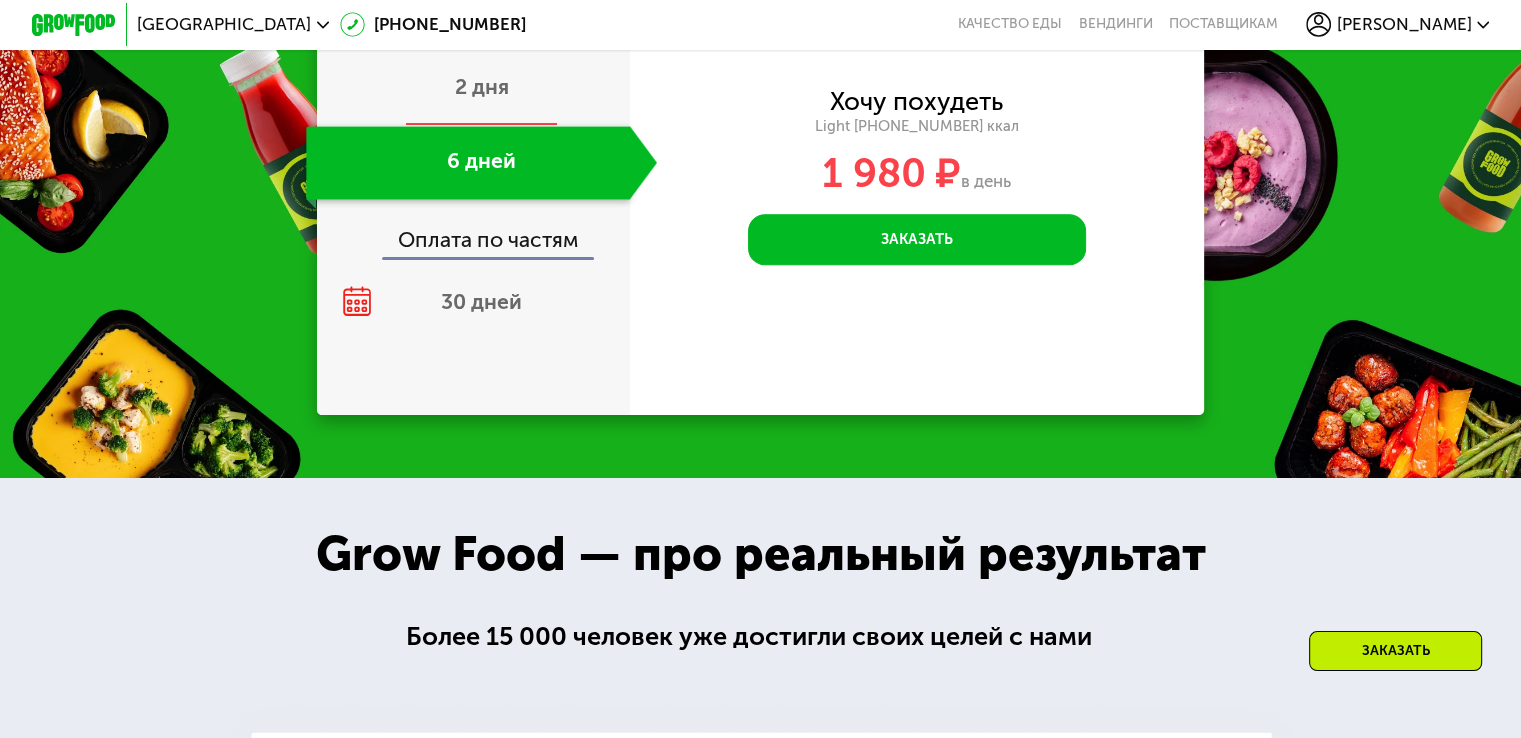 click on "2 дня" at bounding box center [481, 89] 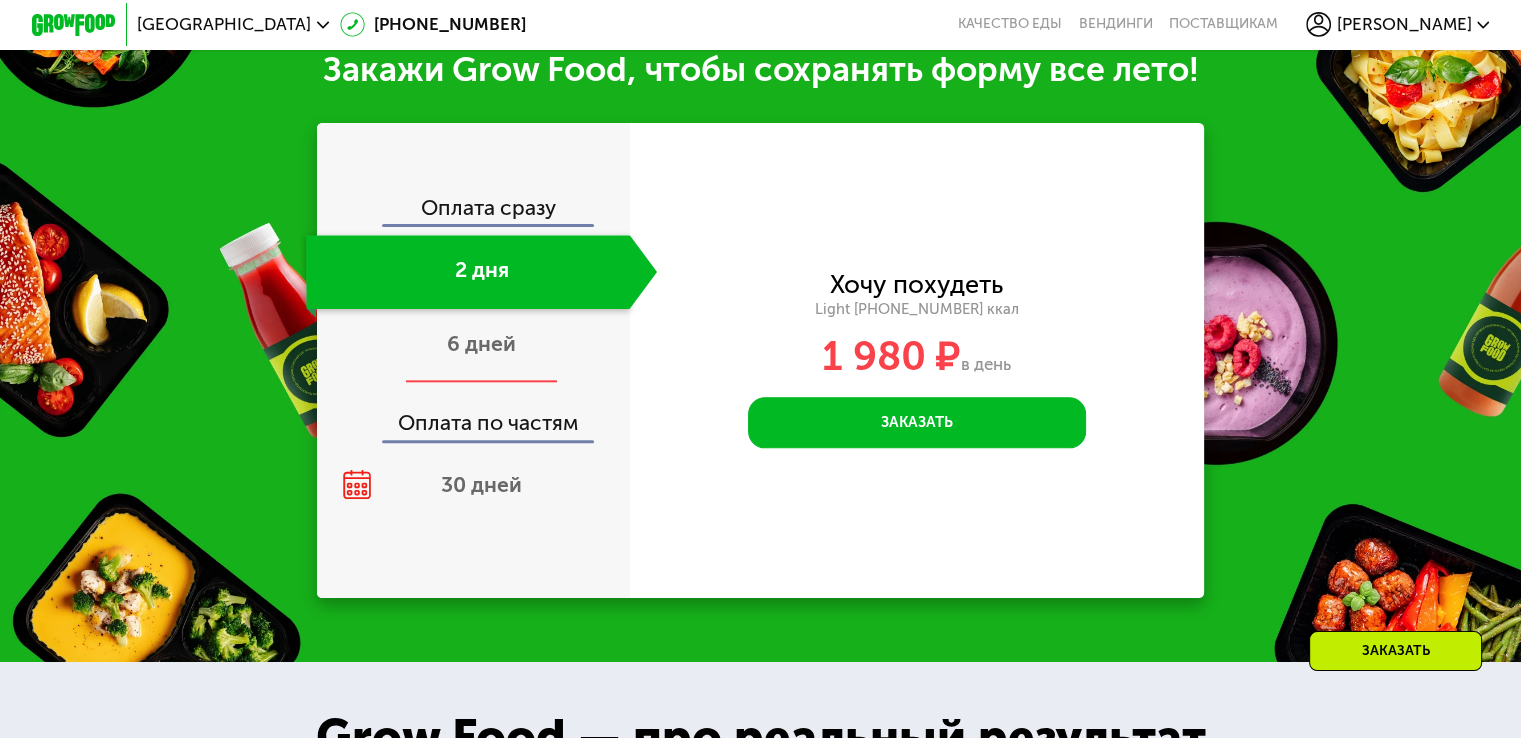 click on "6 дней" at bounding box center [481, 346] 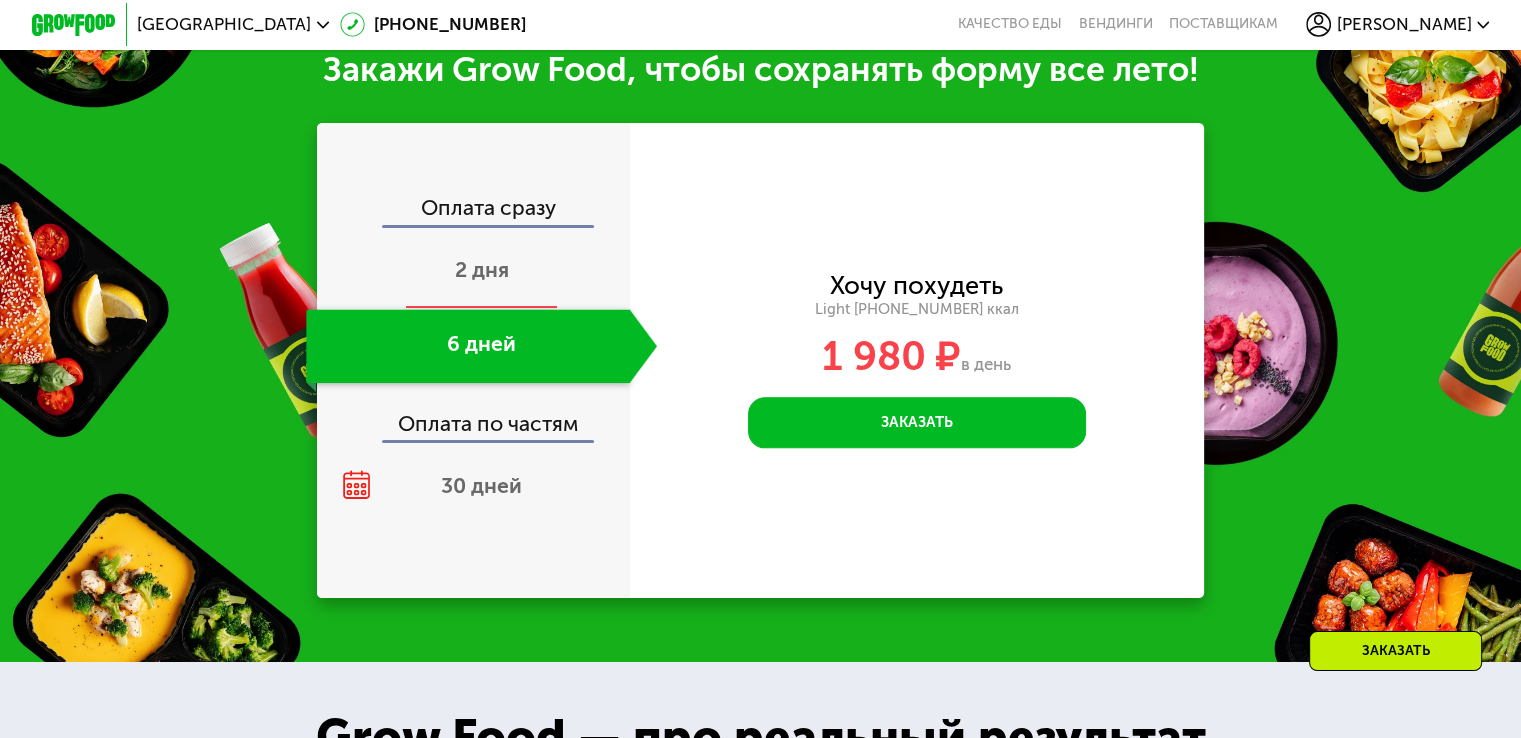 click on "2 дня" at bounding box center [481, 272] 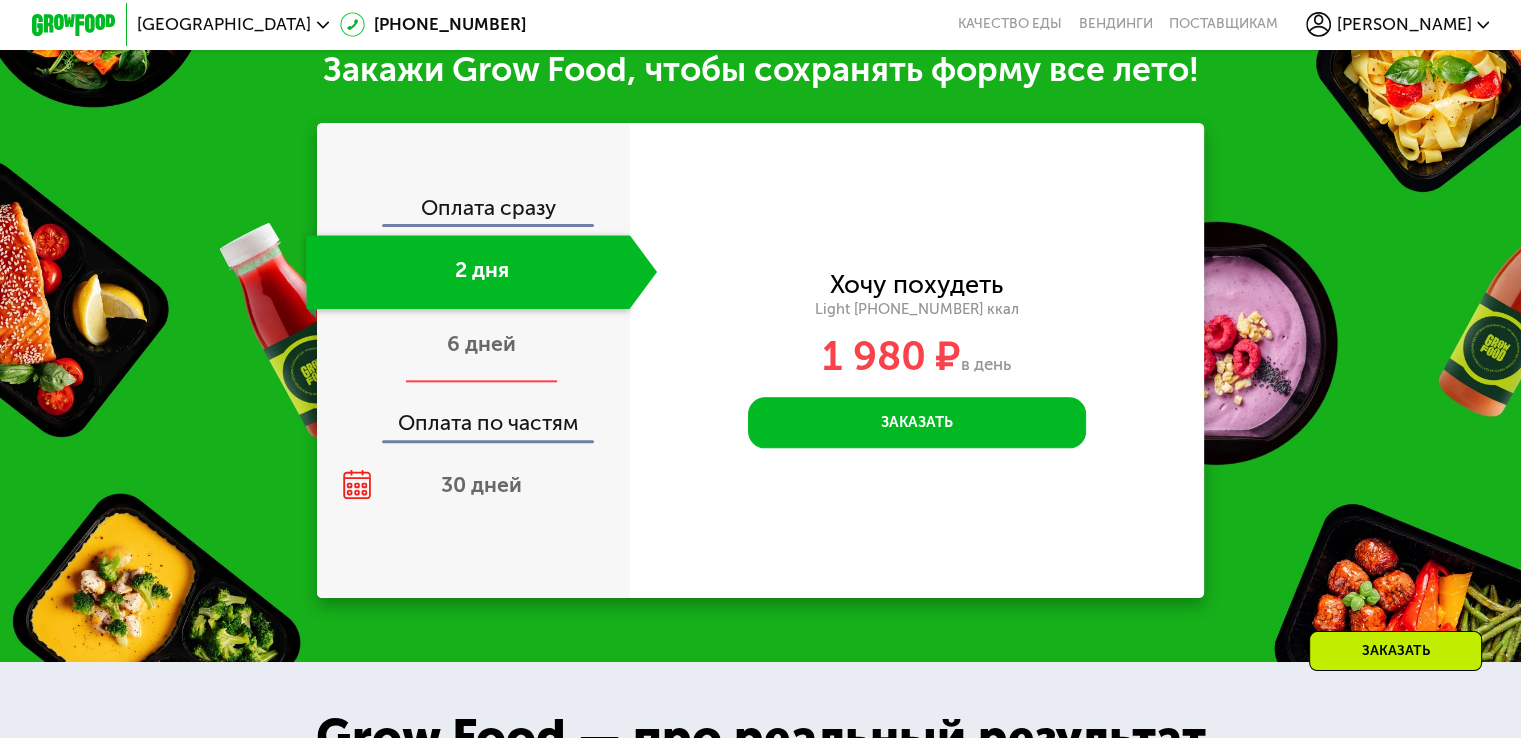 click on "6 дней" at bounding box center [481, 346] 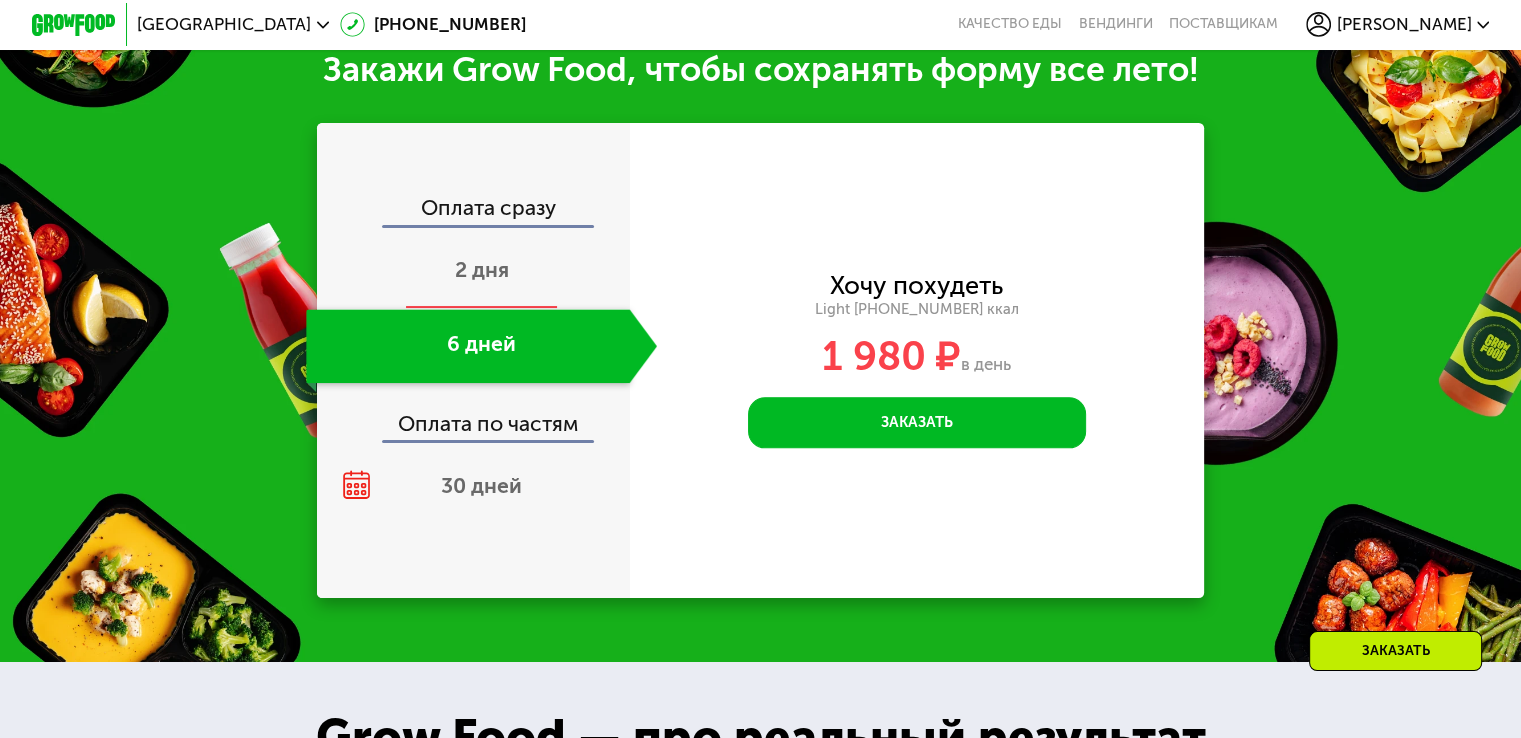 click on "2 дня" at bounding box center [481, 272] 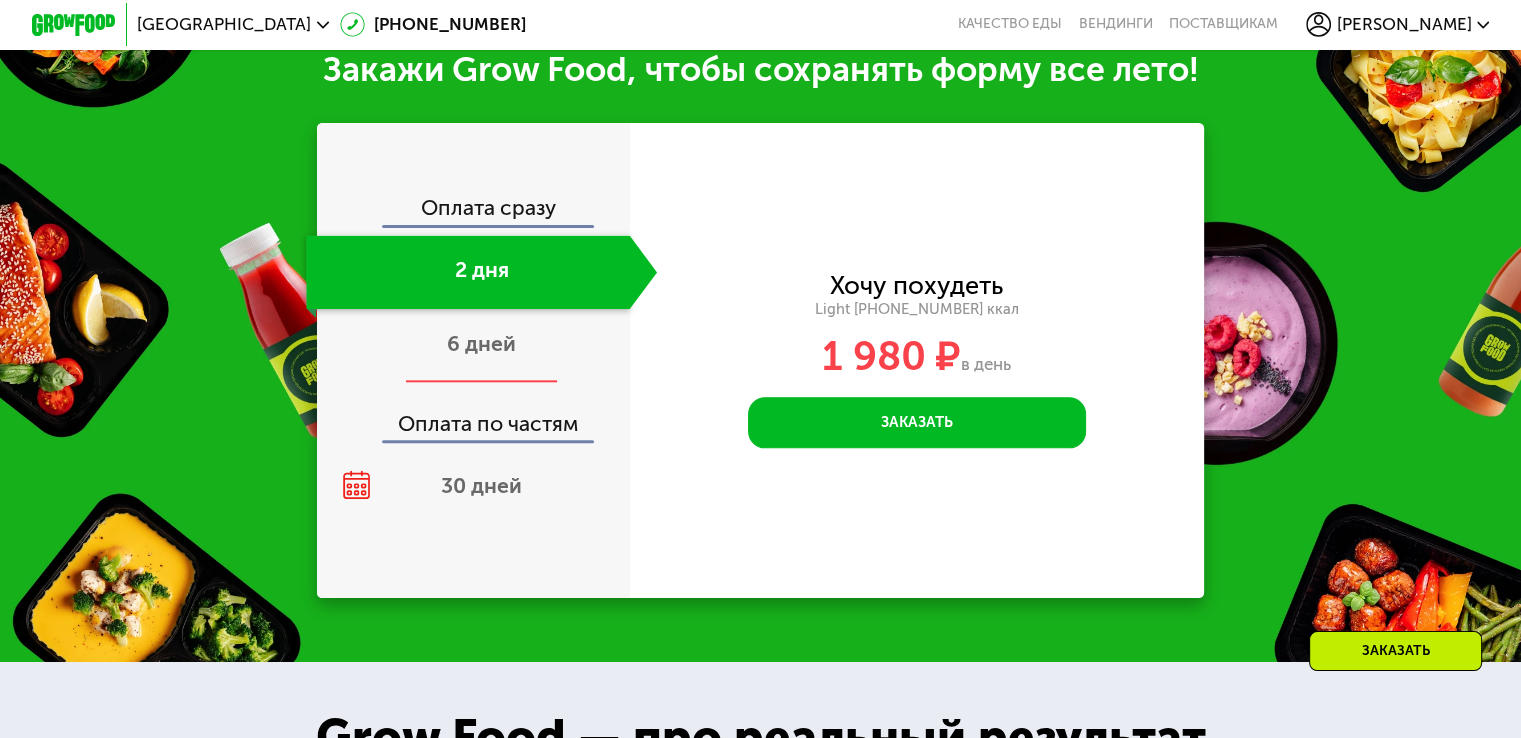 click on "6 дней" at bounding box center [481, 343] 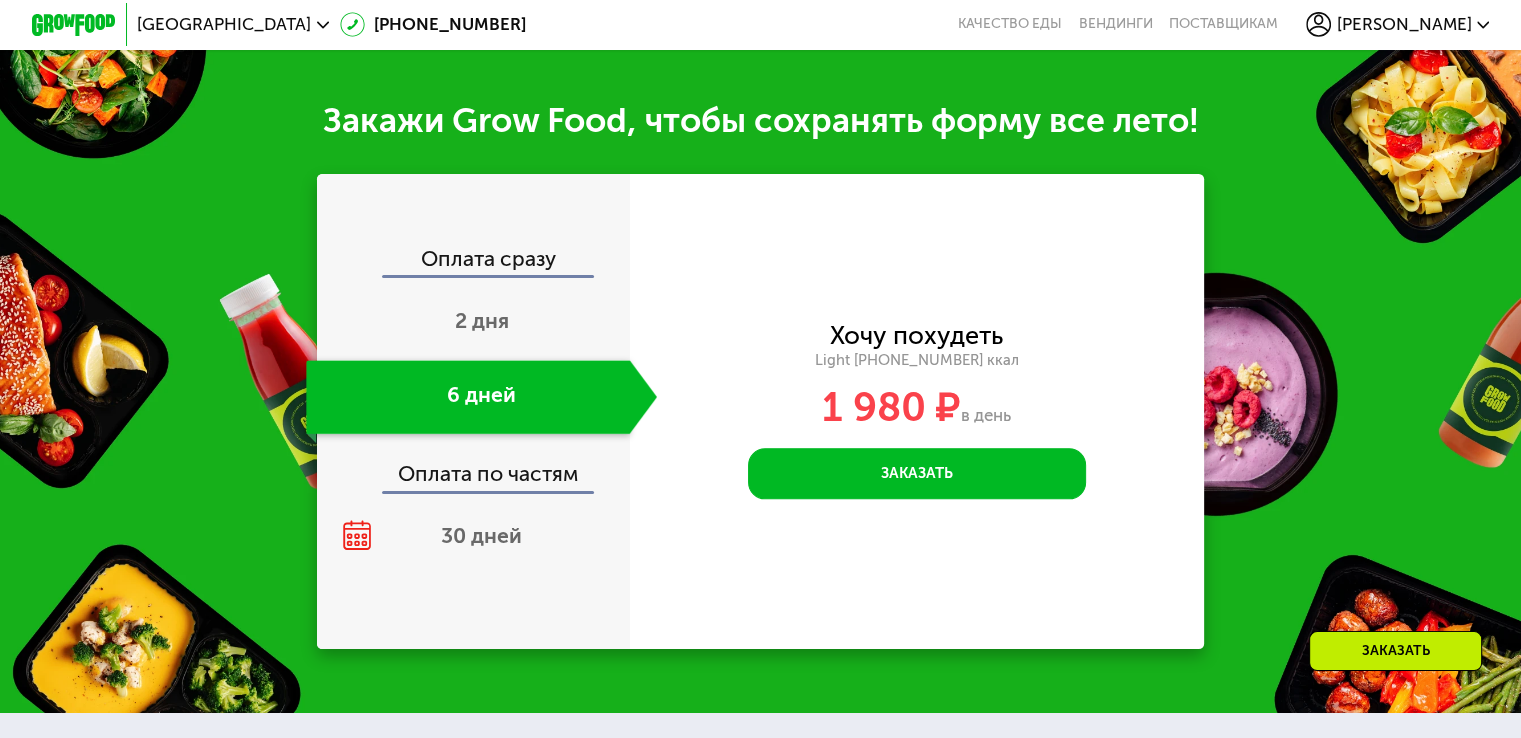 scroll, scrollTop: 2118, scrollLeft: 0, axis: vertical 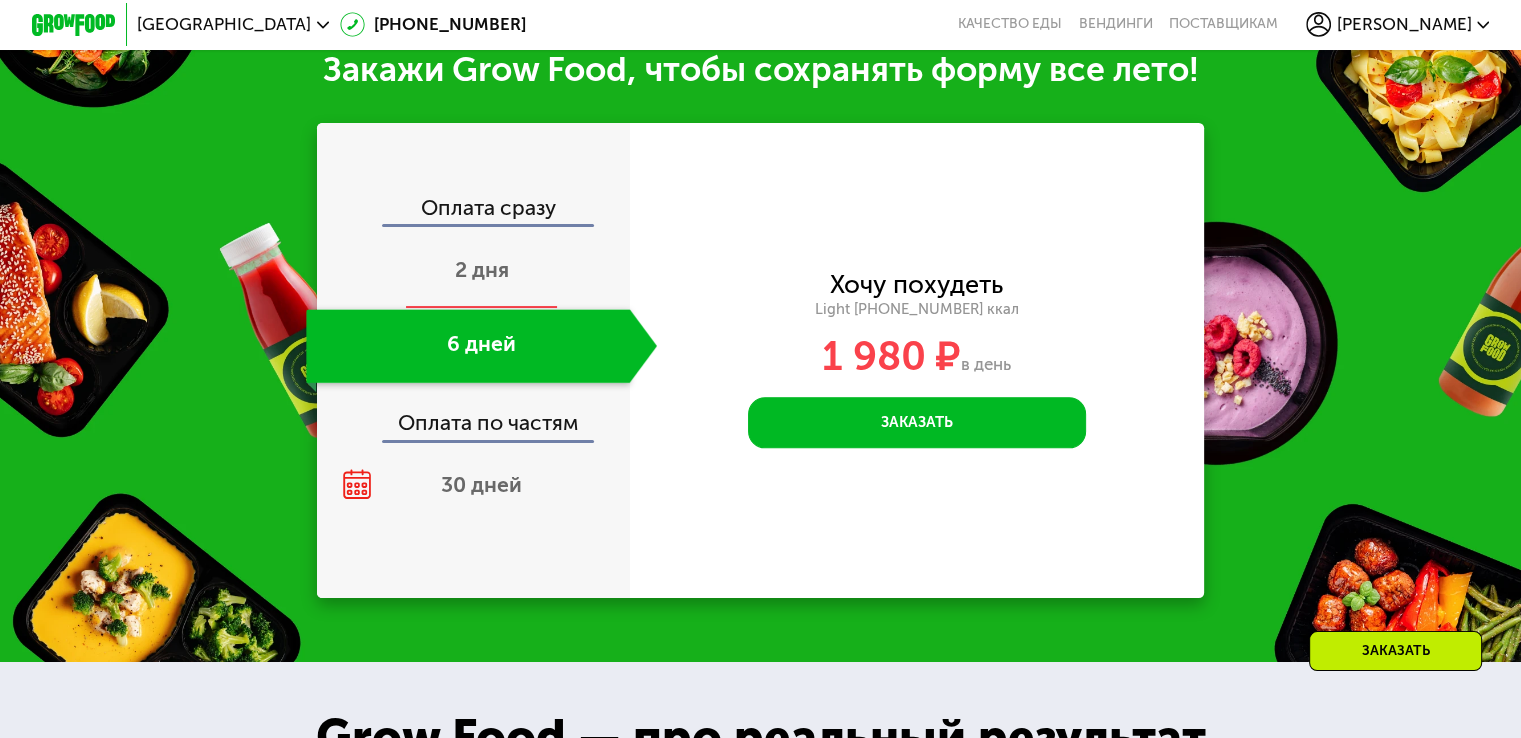 click on "2 дня" at bounding box center (482, 269) 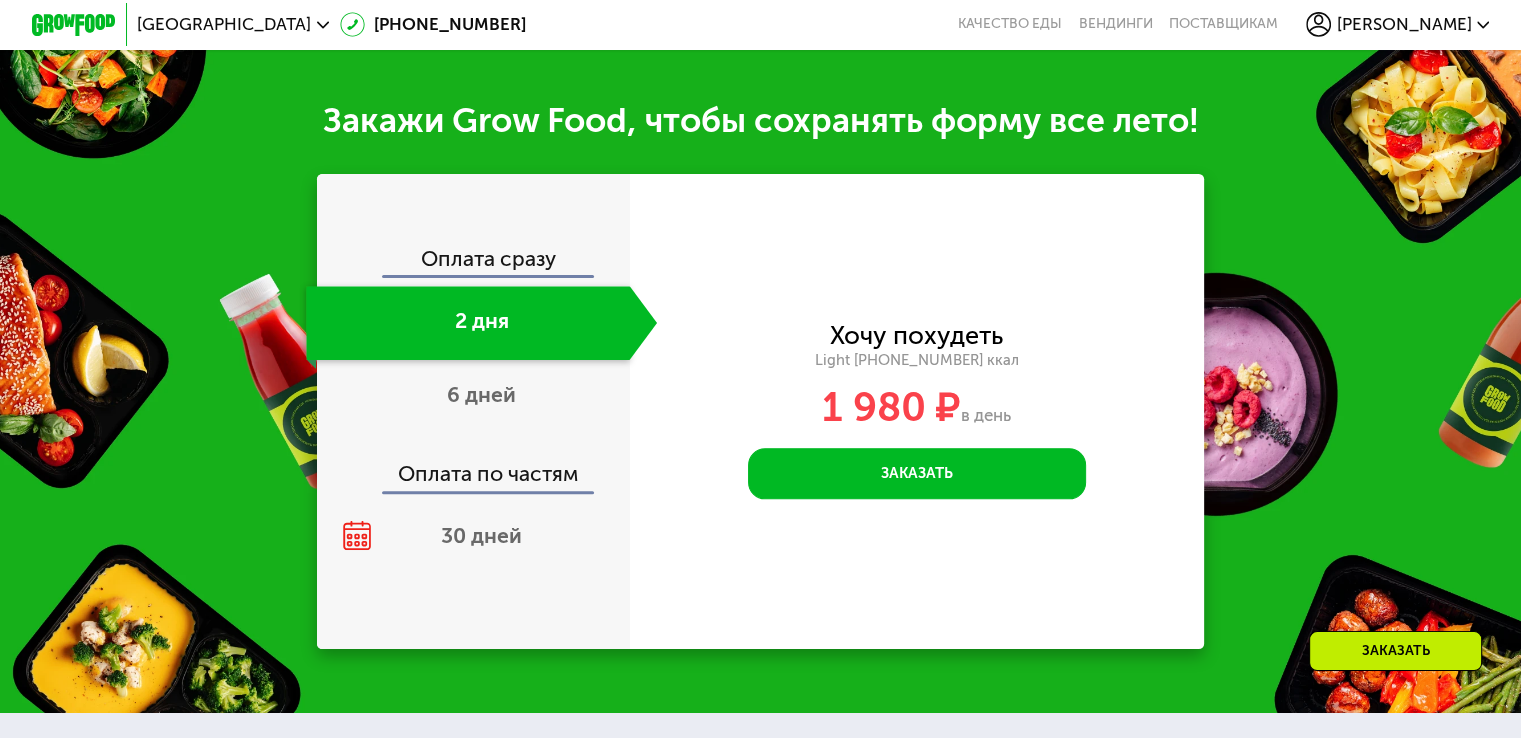 scroll, scrollTop: 2118, scrollLeft: 0, axis: vertical 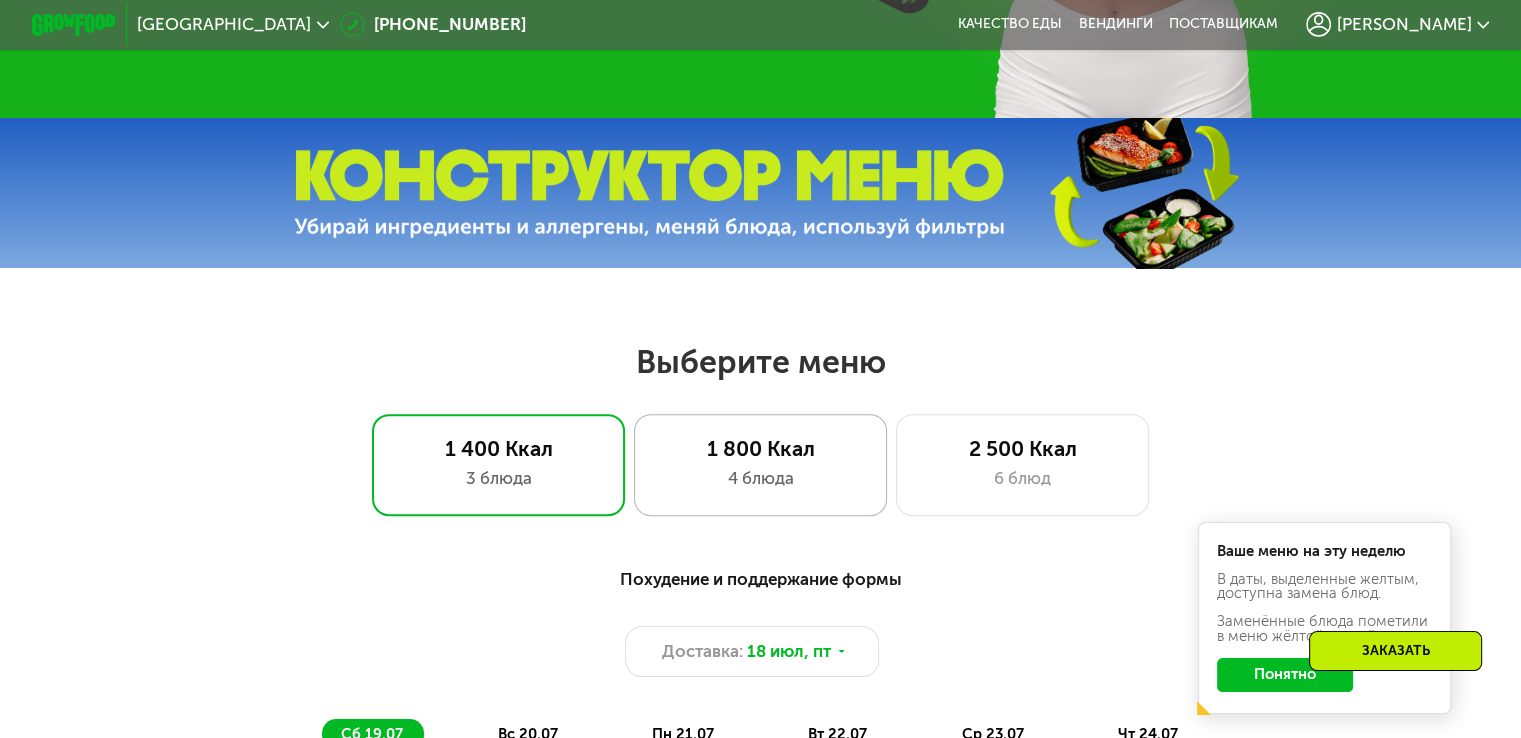 click on "1 800 Ккал 4 блюда" 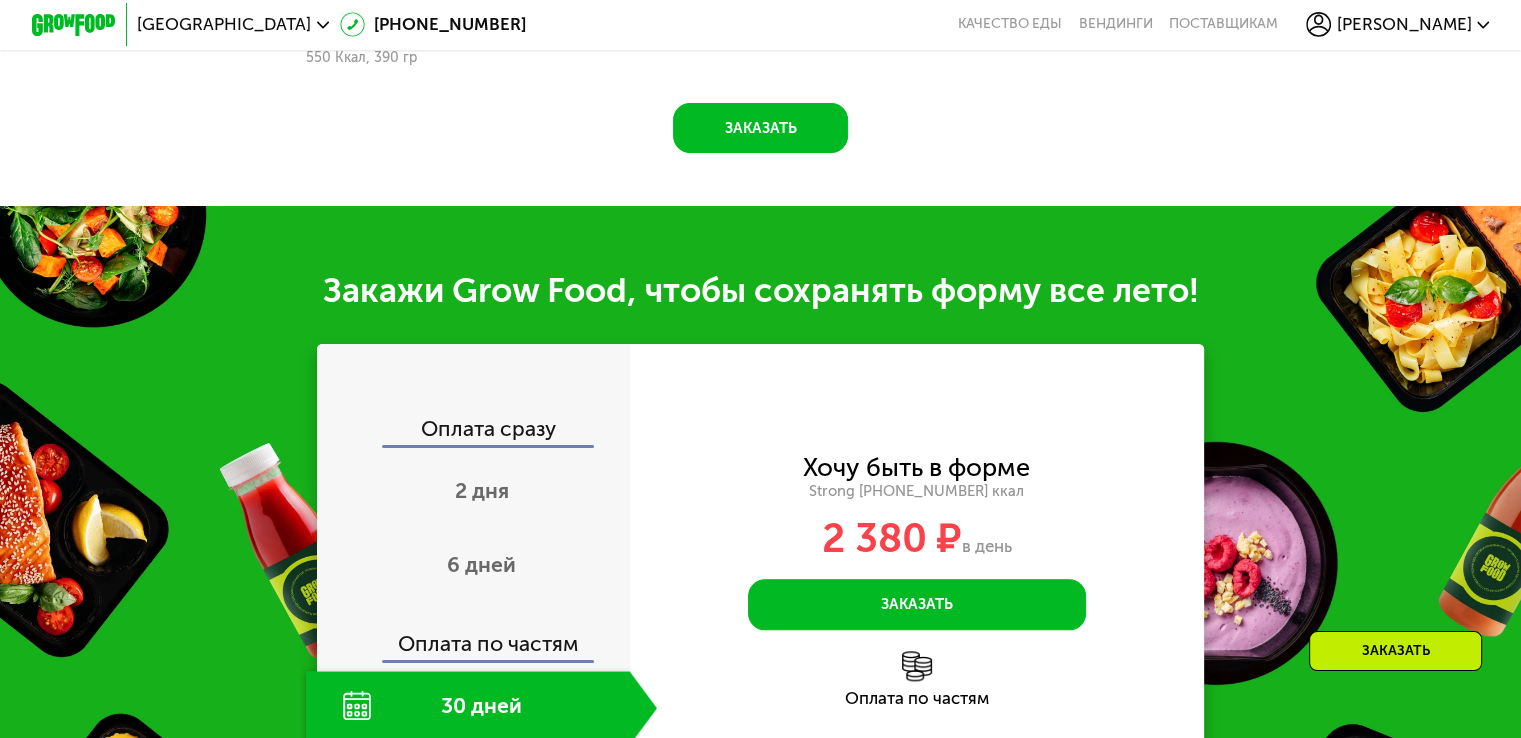 scroll, scrollTop: 2151, scrollLeft: 0, axis: vertical 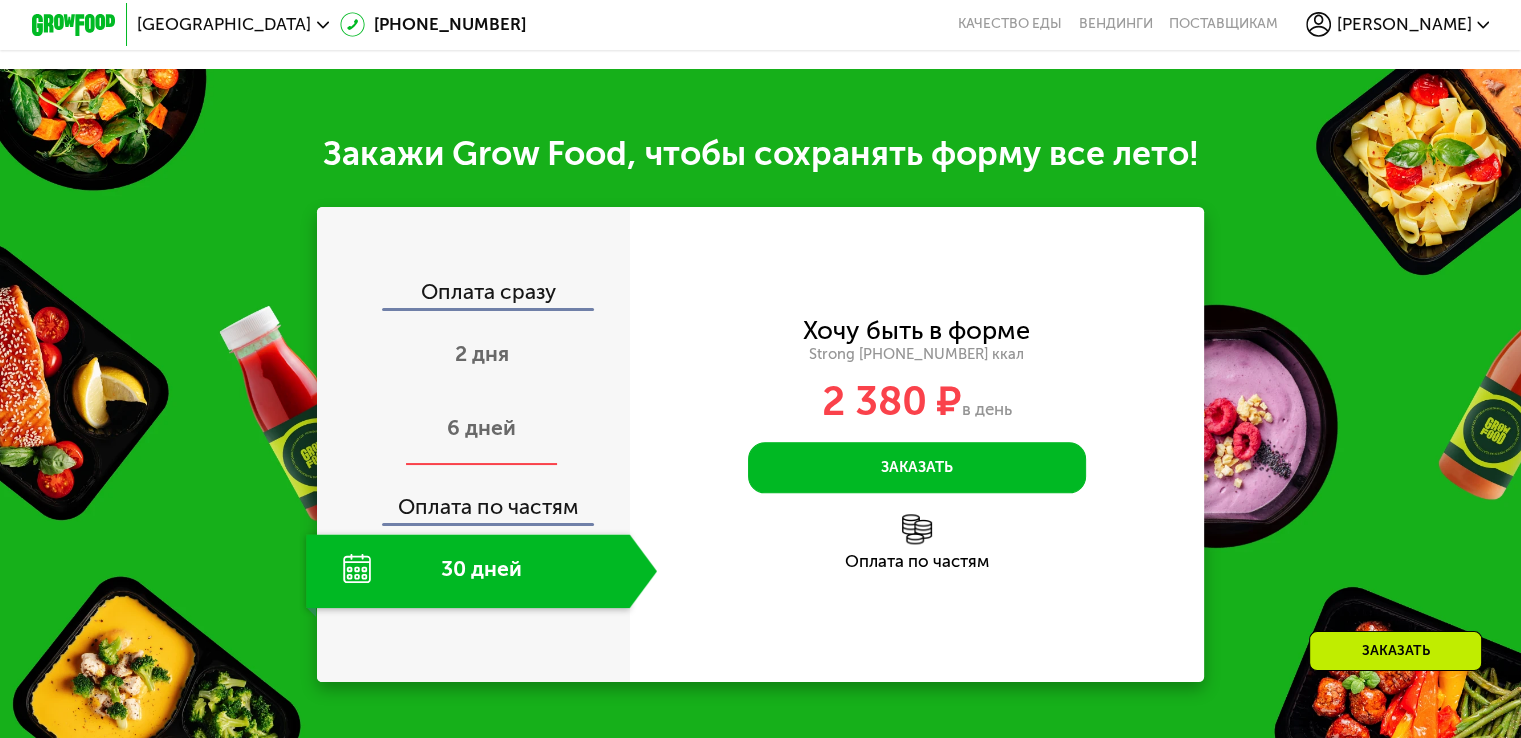 click on "6 дней" at bounding box center [481, 429] 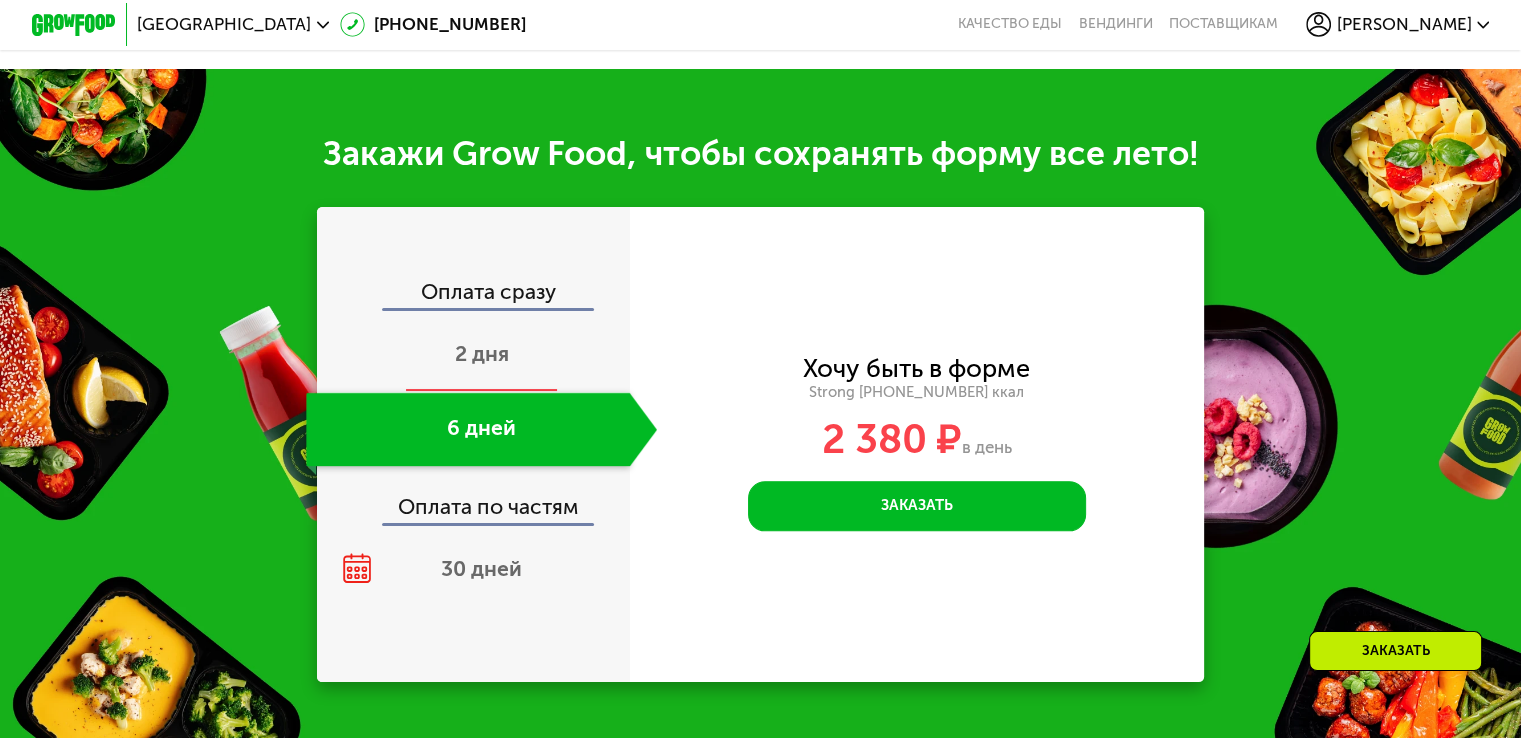 click on "2 дня" at bounding box center (481, 356) 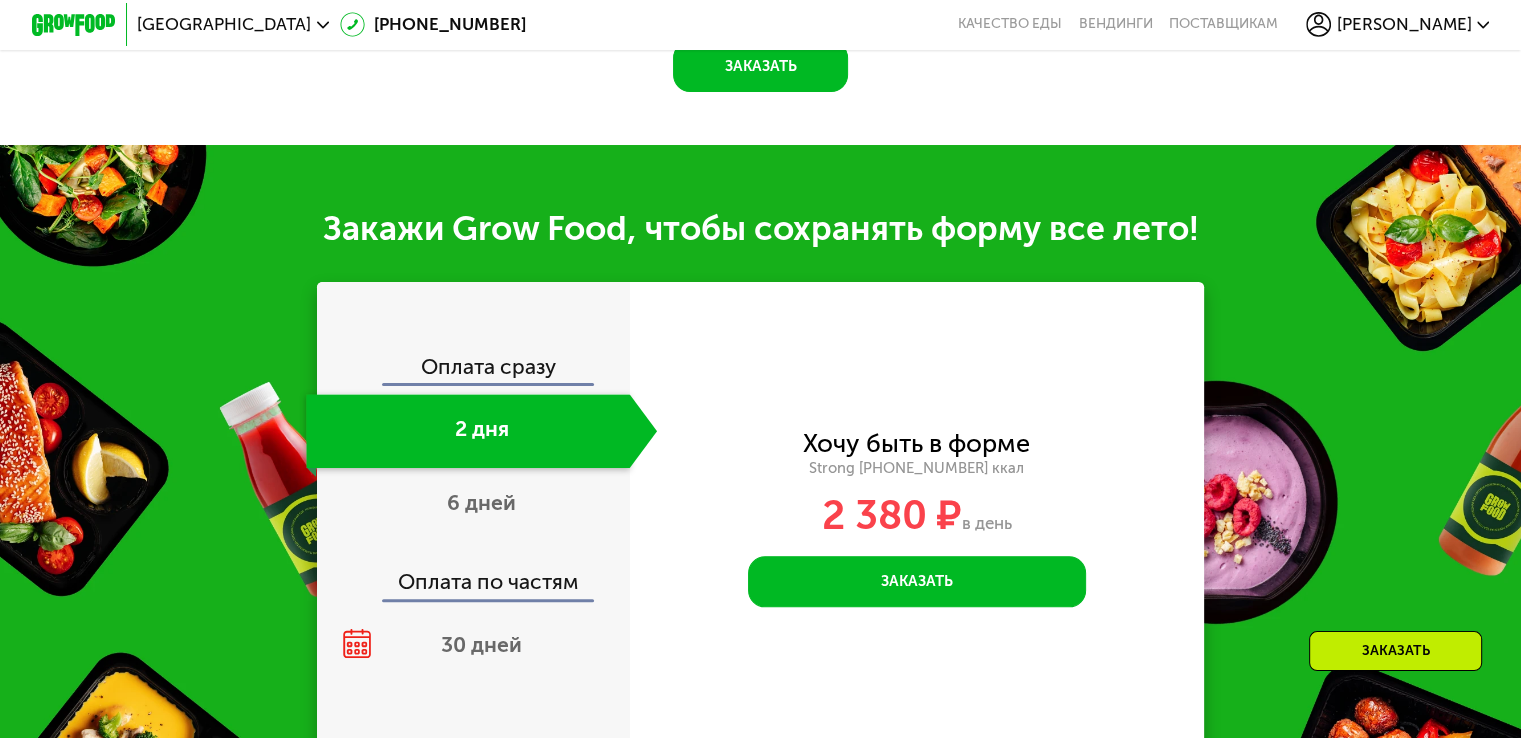 scroll, scrollTop: 2250, scrollLeft: 0, axis: vertical 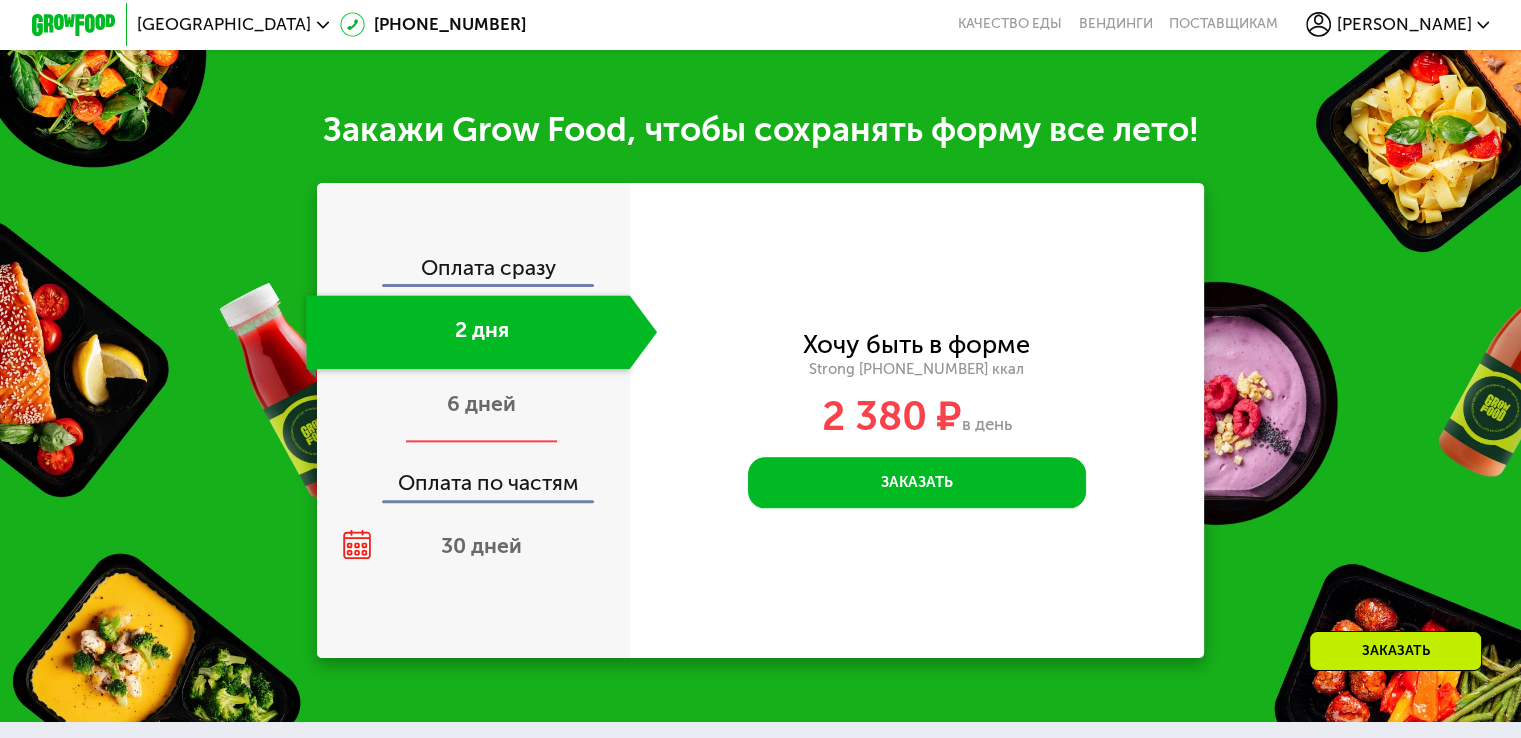 click on "6 дней" at bounding box center (481, 403) 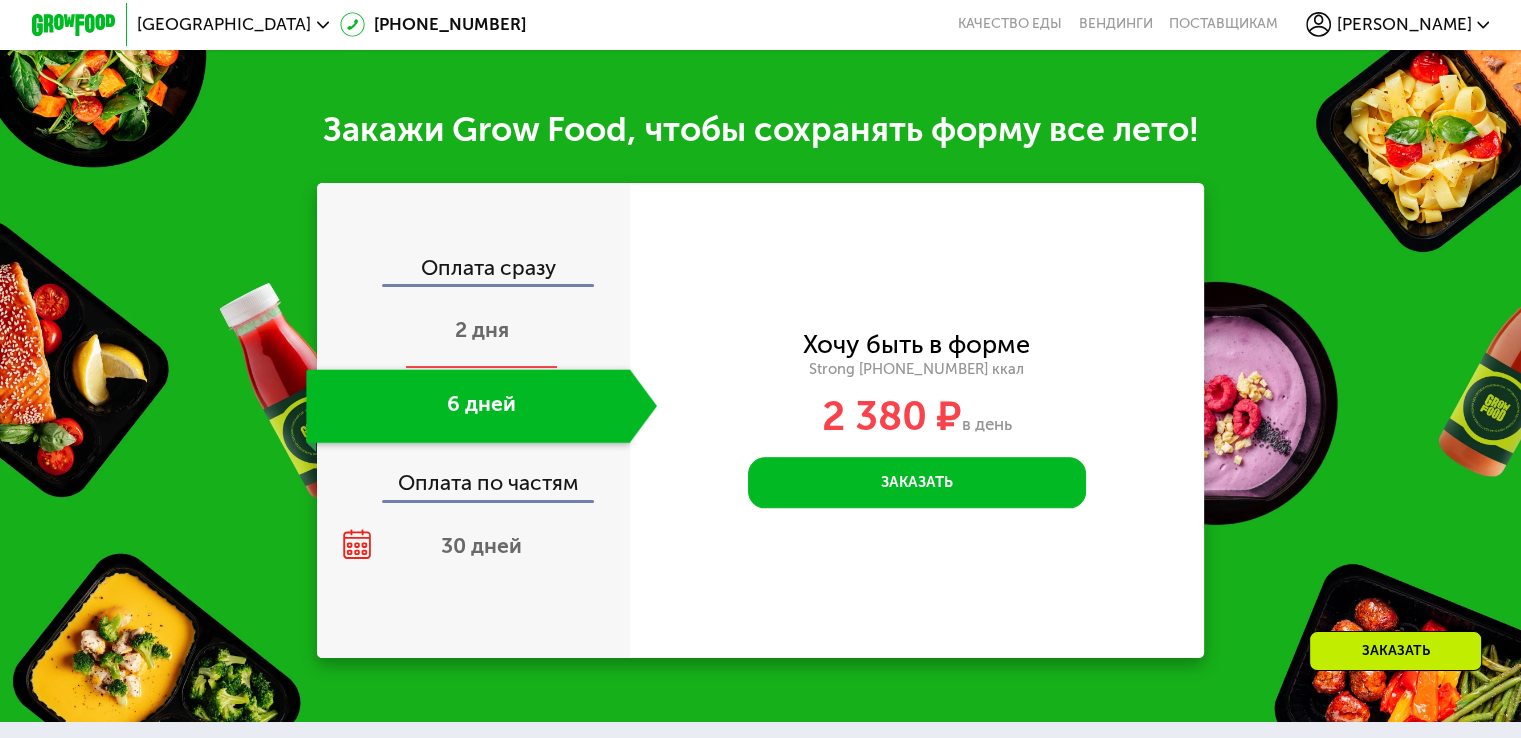 click on "2 дня" at bounding box center [481, 332] 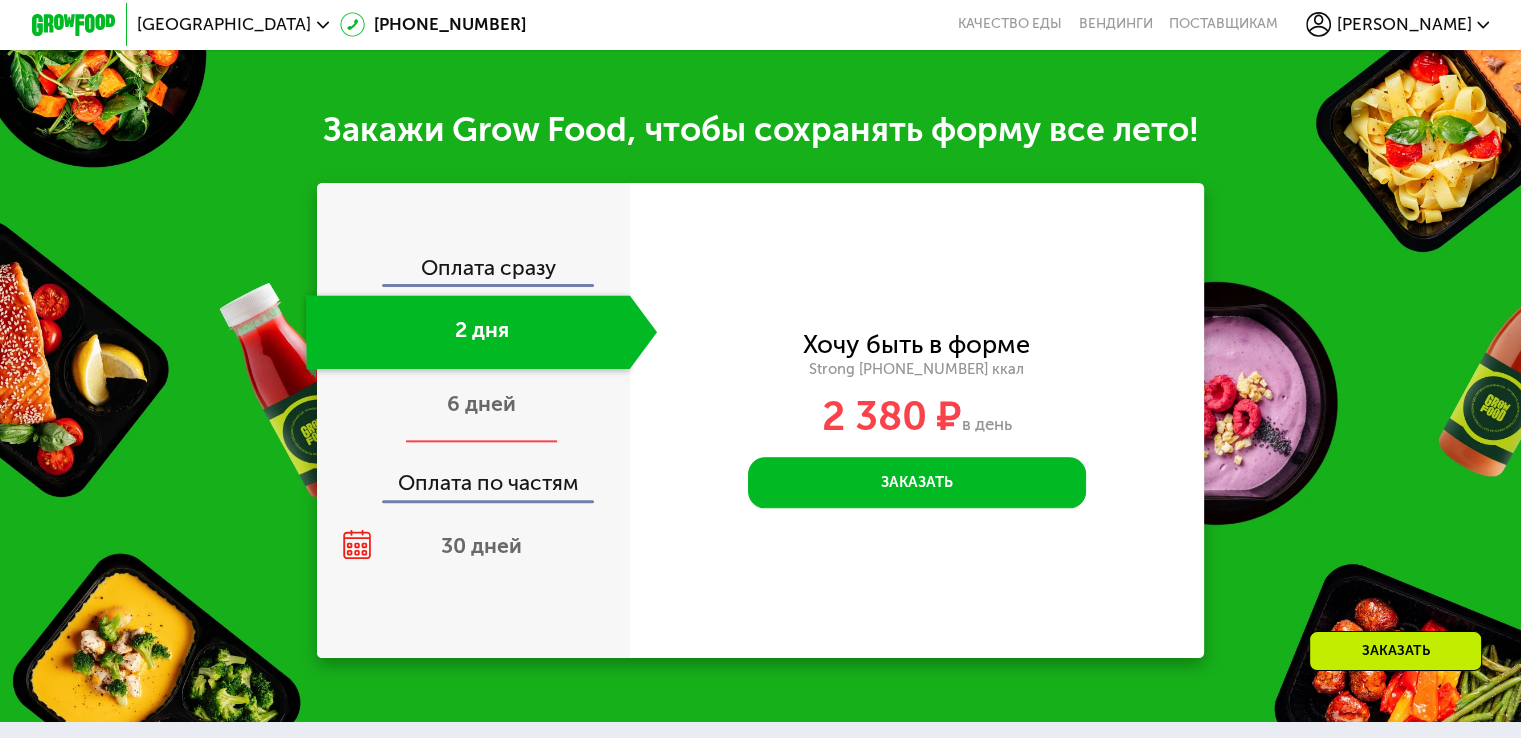 click on "6 дней" at bounding box center (481, 403) 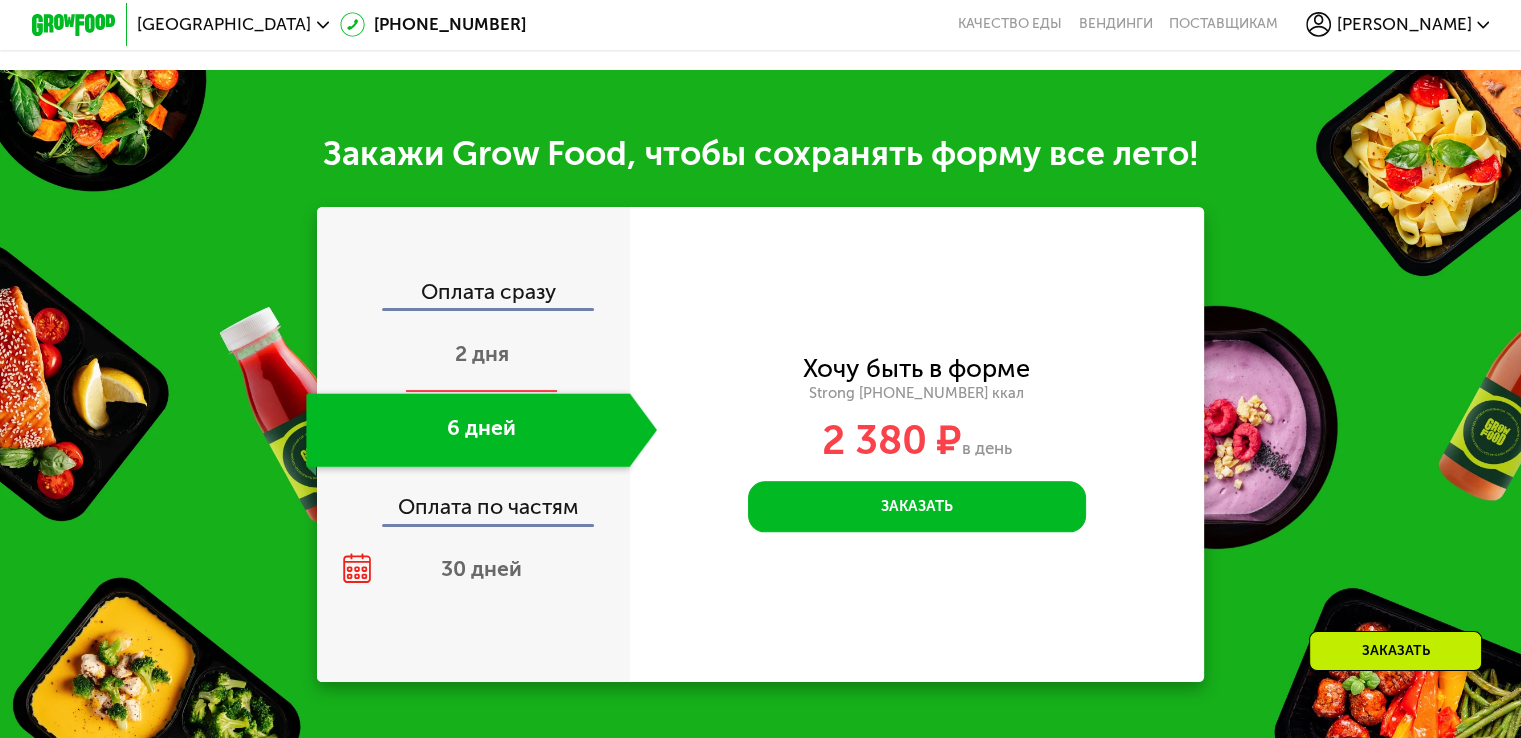 click on "2 дня" at bounding box center [482, 353] 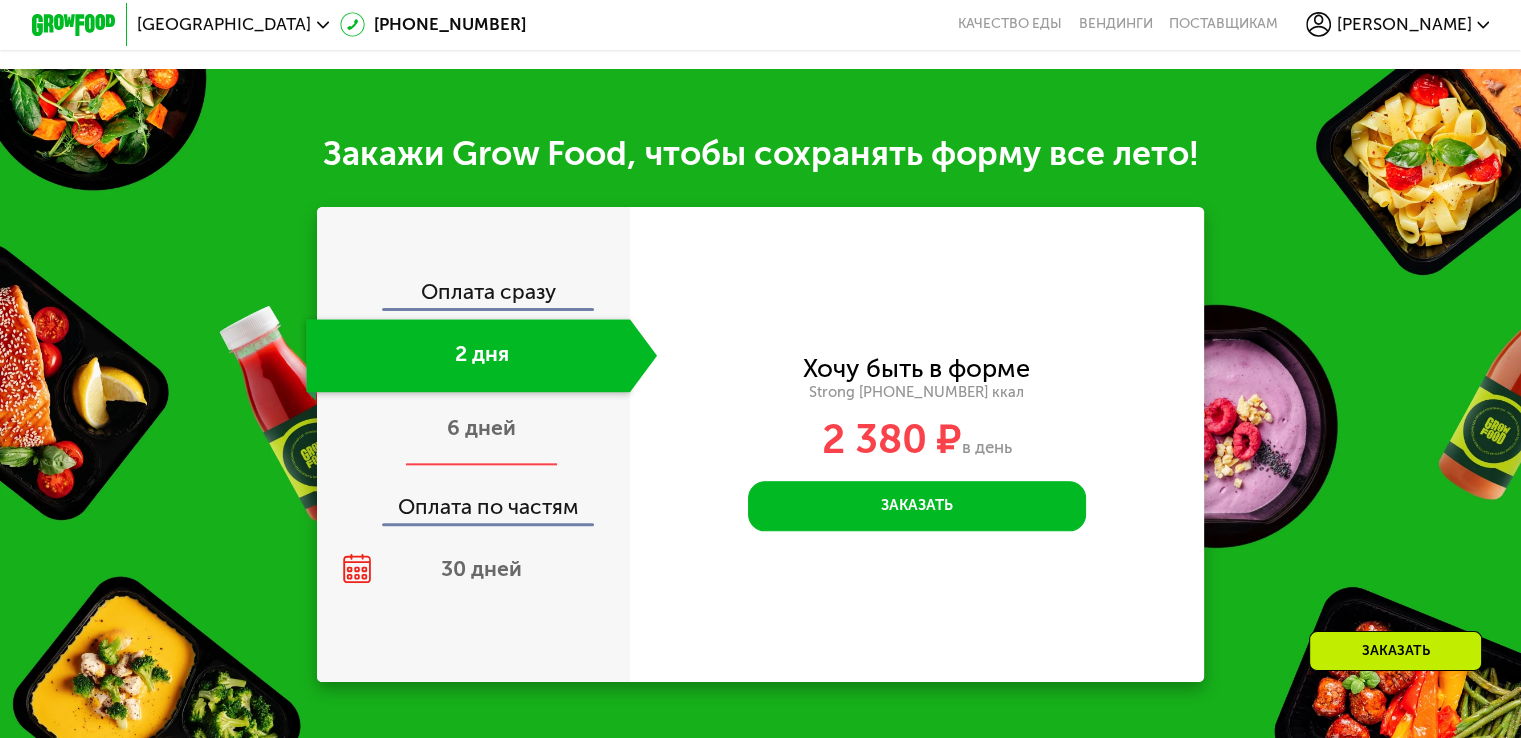 click on "6 дней" at bounding box center [481, 429] 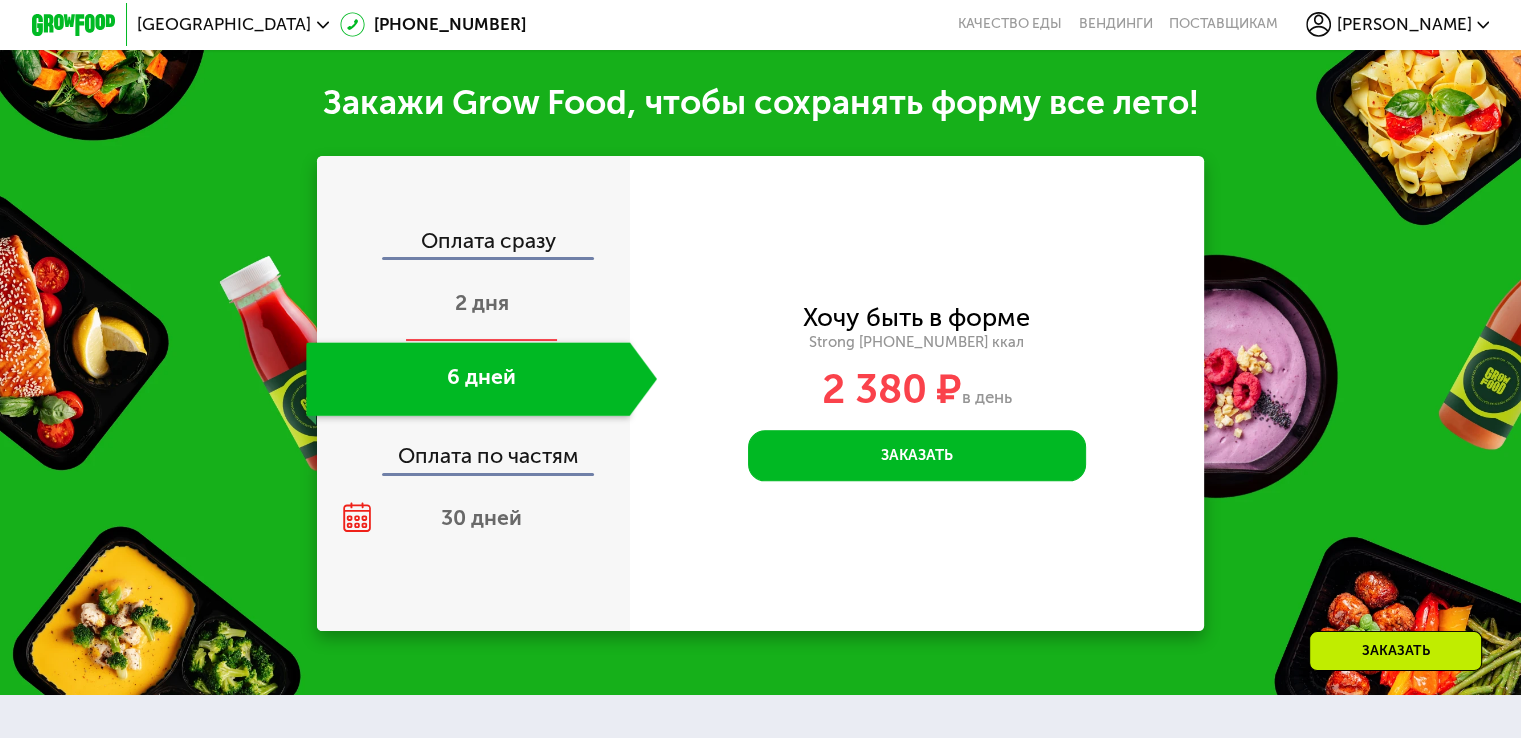 click on "2 дня" at bounding box center [482, 302] 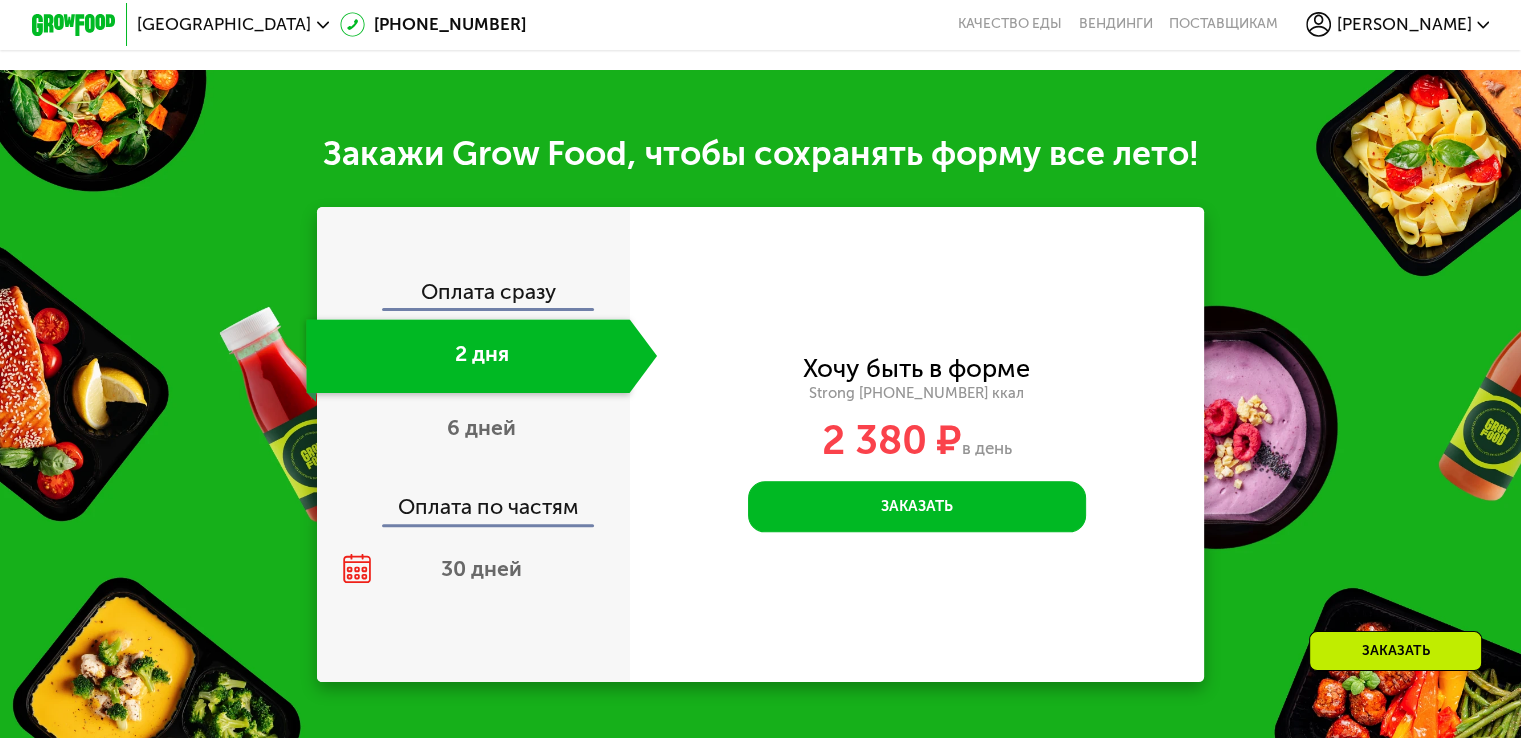 scroll, scrollTop: 2151, scrollLeft: 0, axis: vertical 